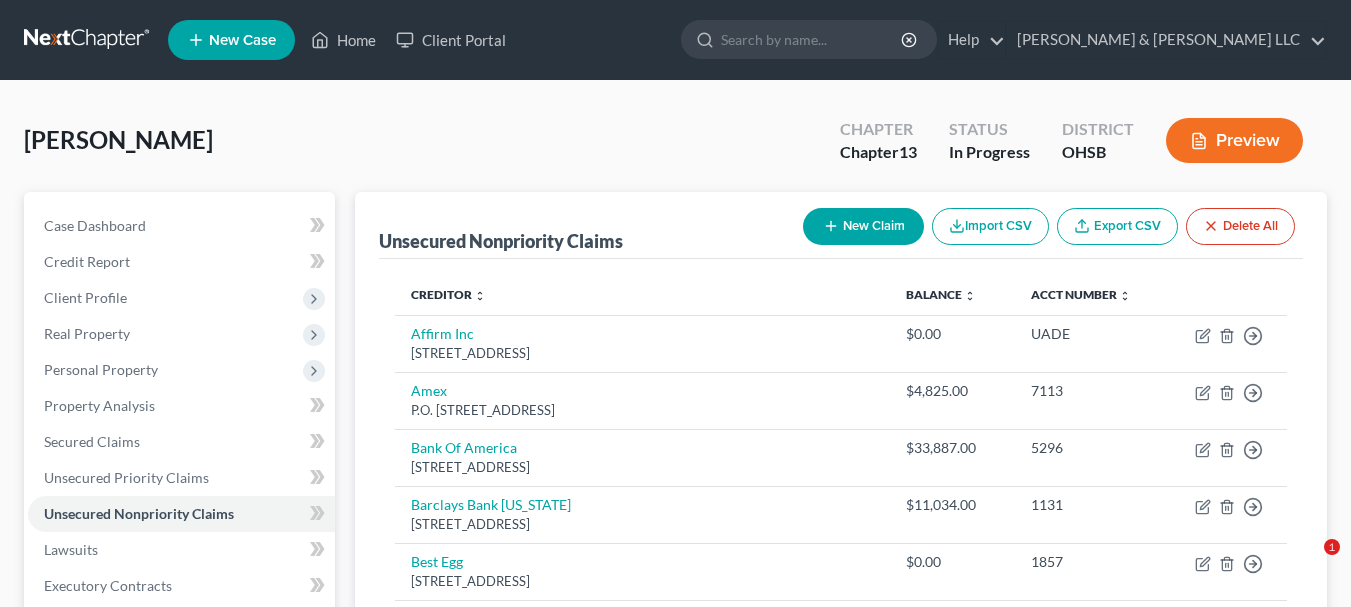 scroll, scrollTop: 1315, scrollLeft: 0, axis: vertical 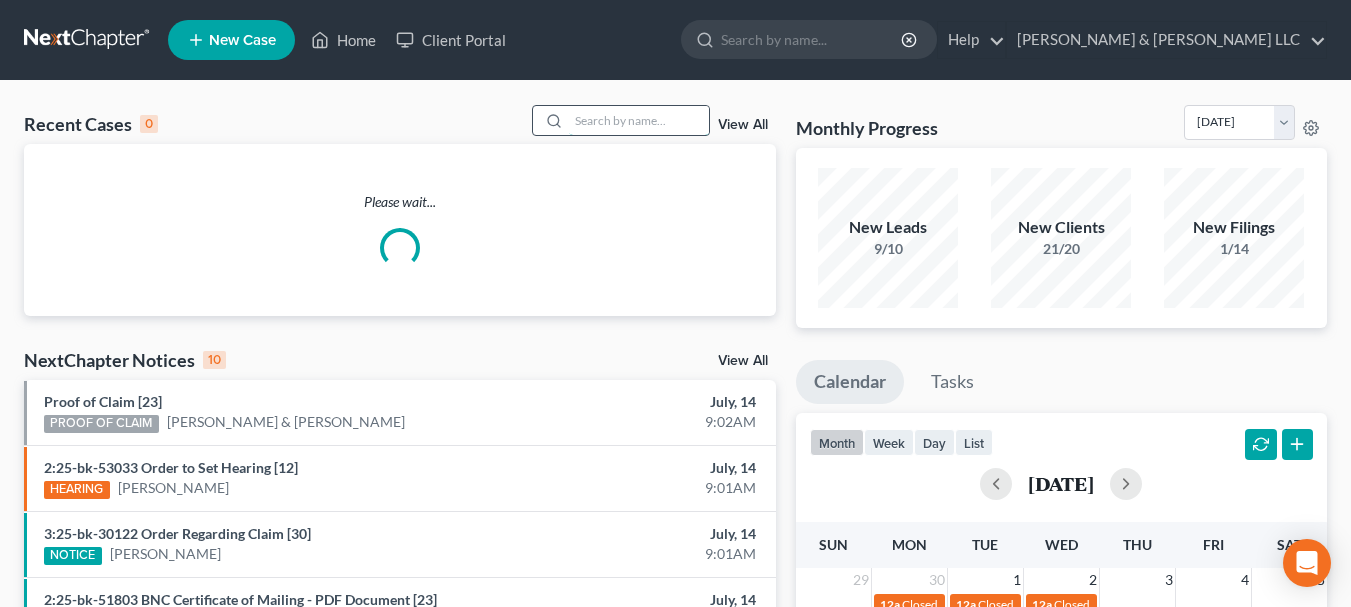click at bounding box center (639, 120) 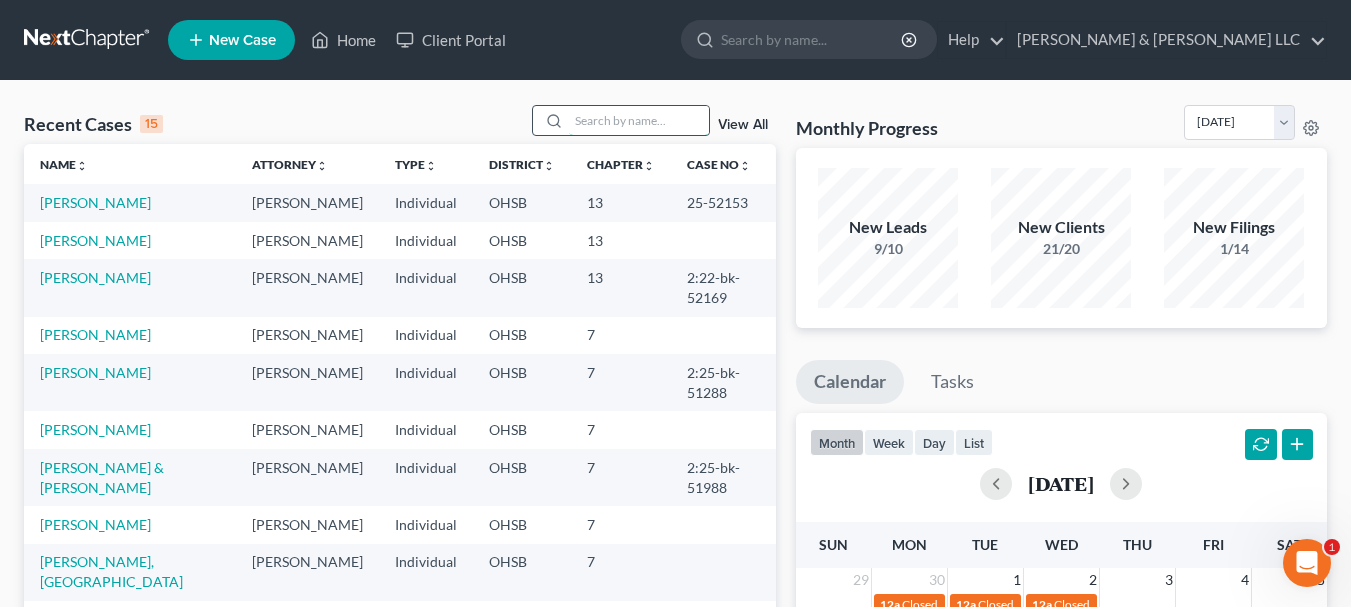 scroll, scrollTop: 0, scrollLeft: 0, axis: both 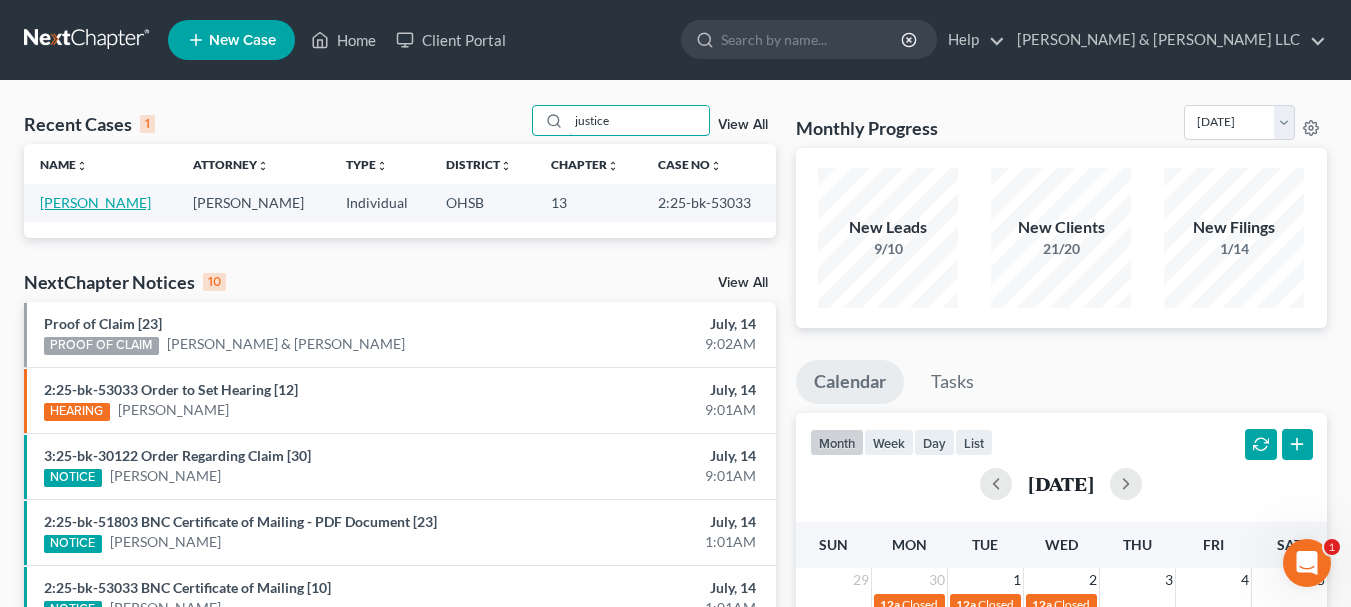 type on "justice" 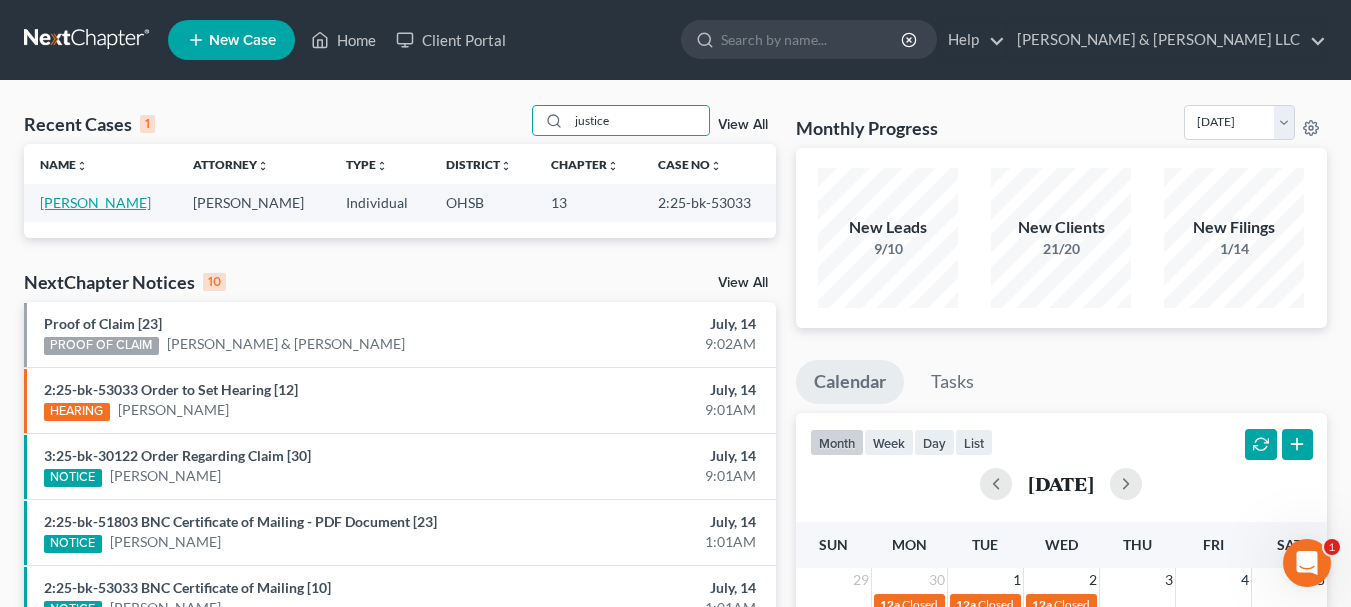 click on "[PERSON_NAME]" at bounding box center [95, 202] 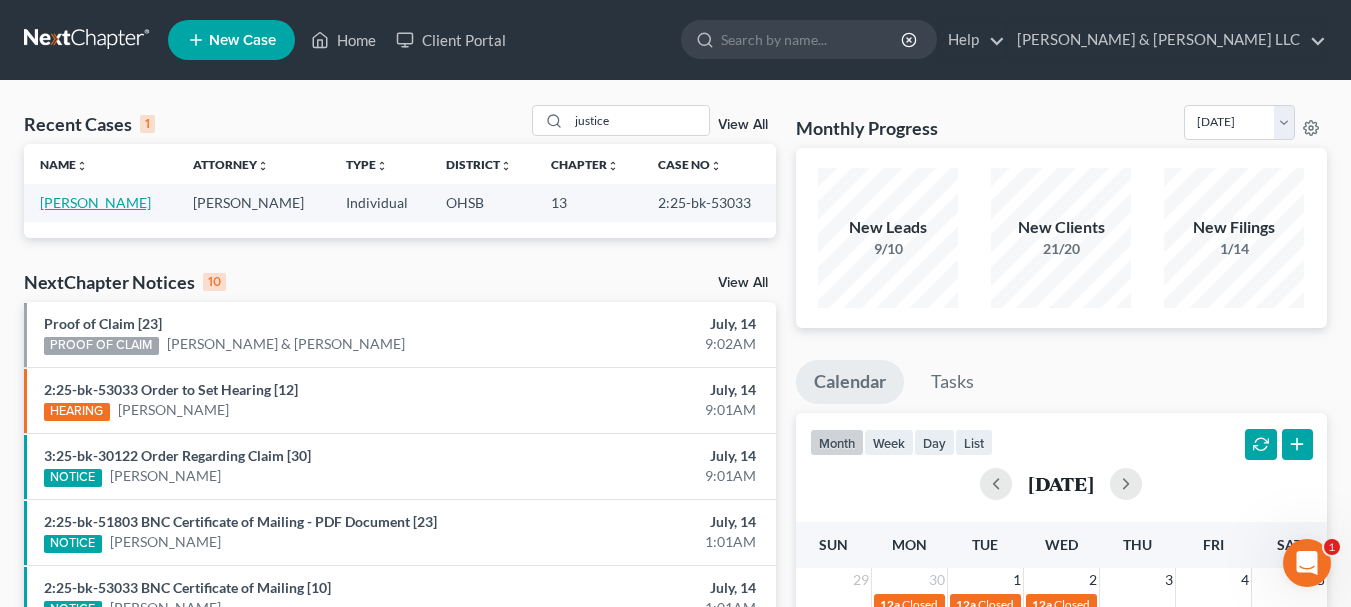 select on "3" 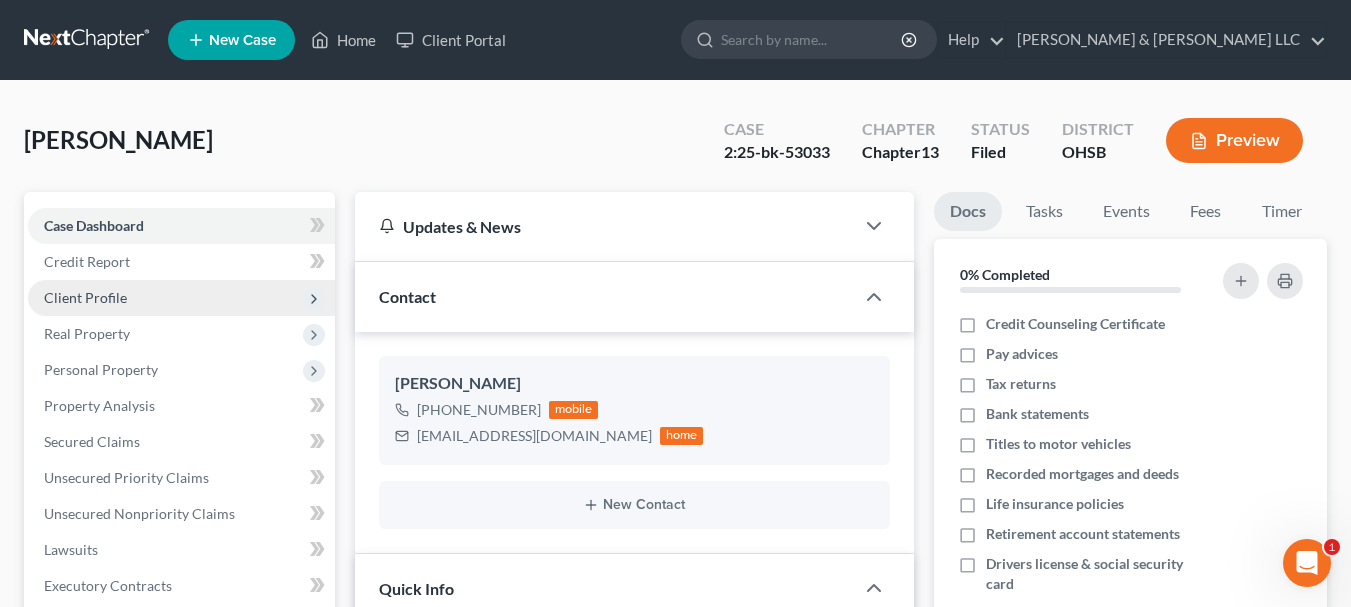 click on "Client Profile" at bounding box center [85, 297] 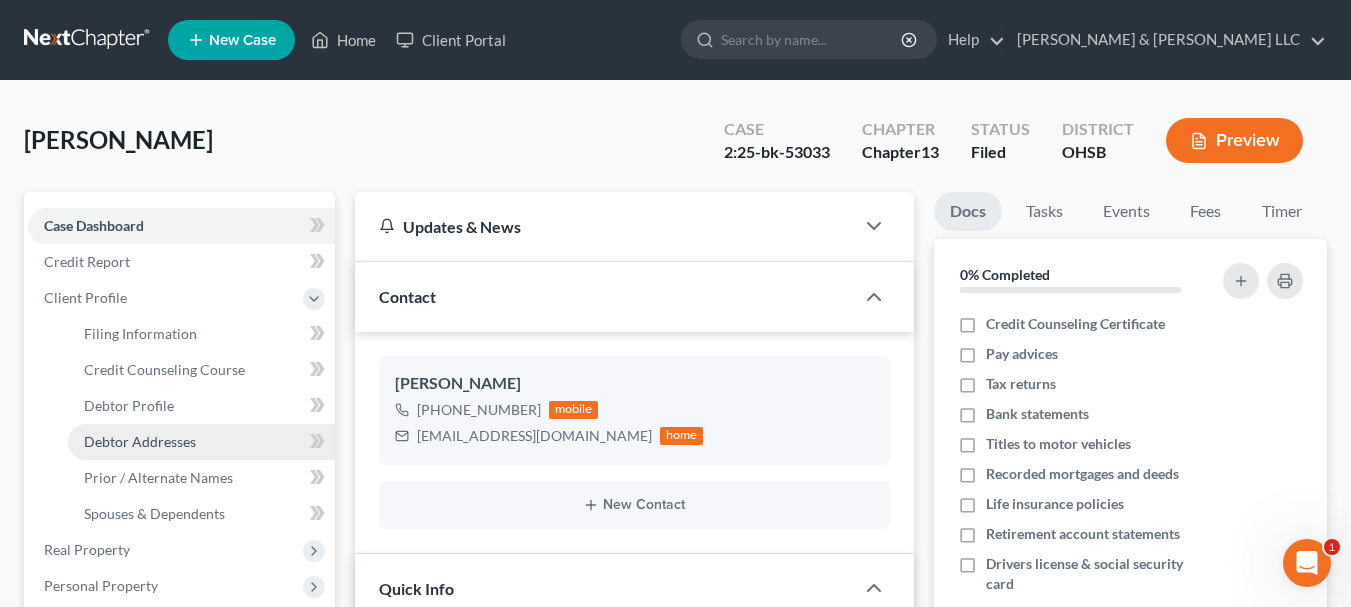 click on "Debtor Addresses" at bounding box center [140, 441] 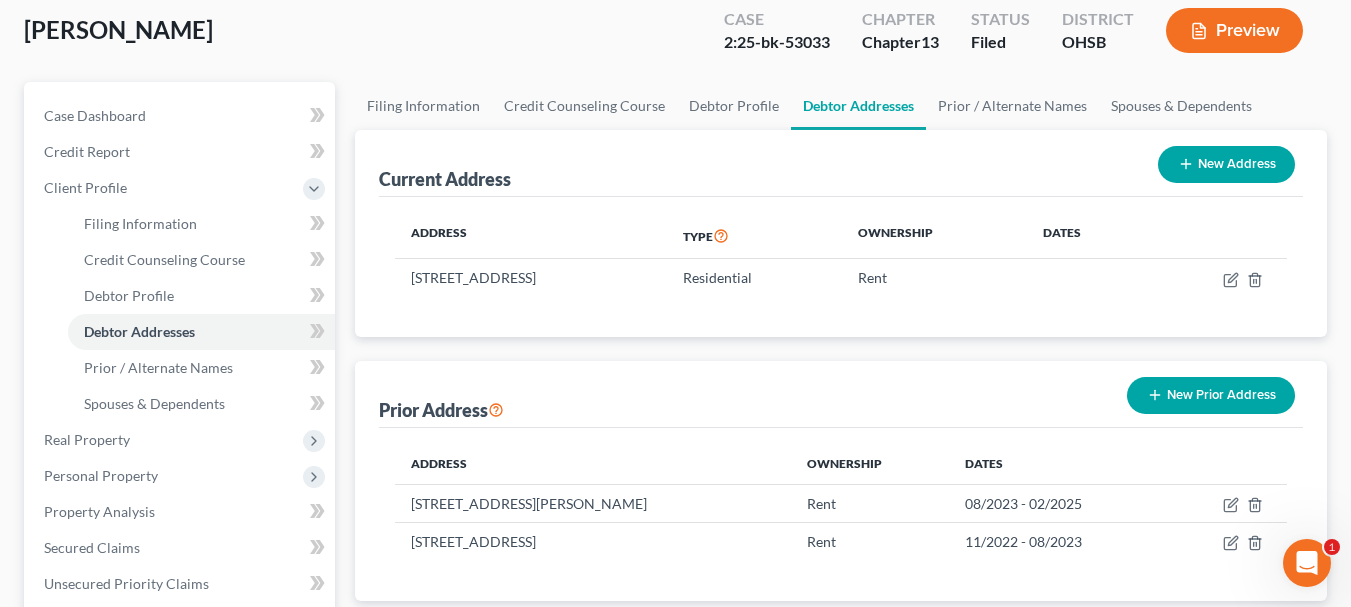scroll, scrollTop: 200, scrollLeft: 0, axis: vertical 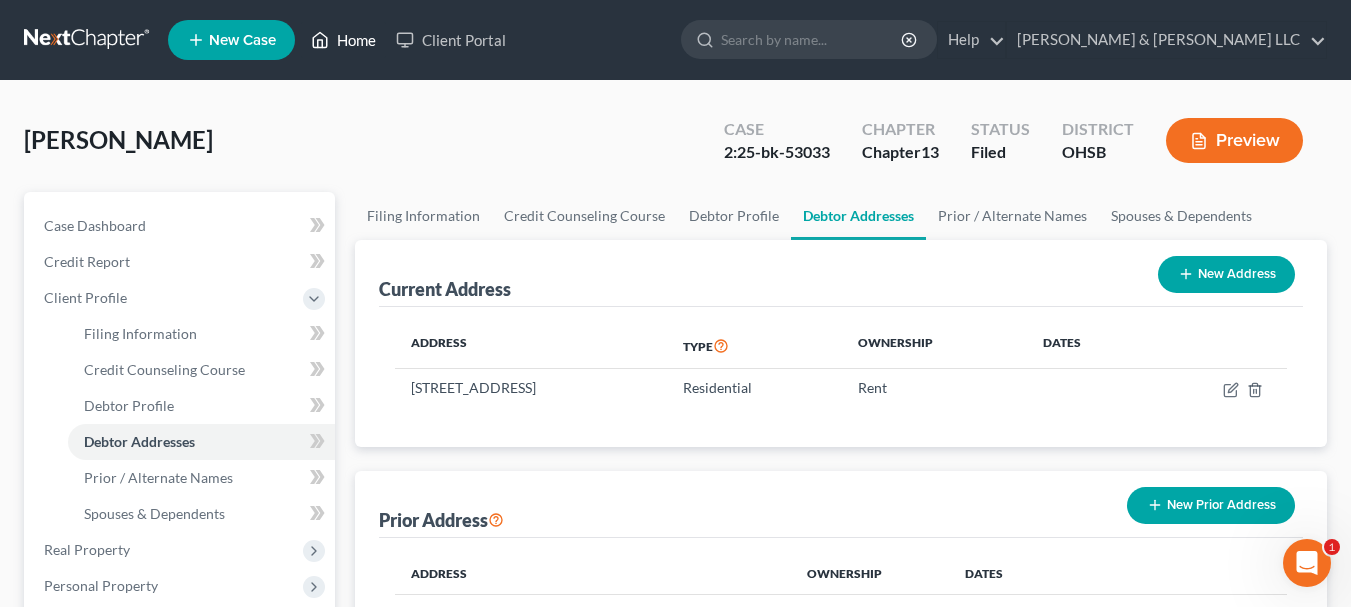 click on "Home" at bounding box center [343, 40] 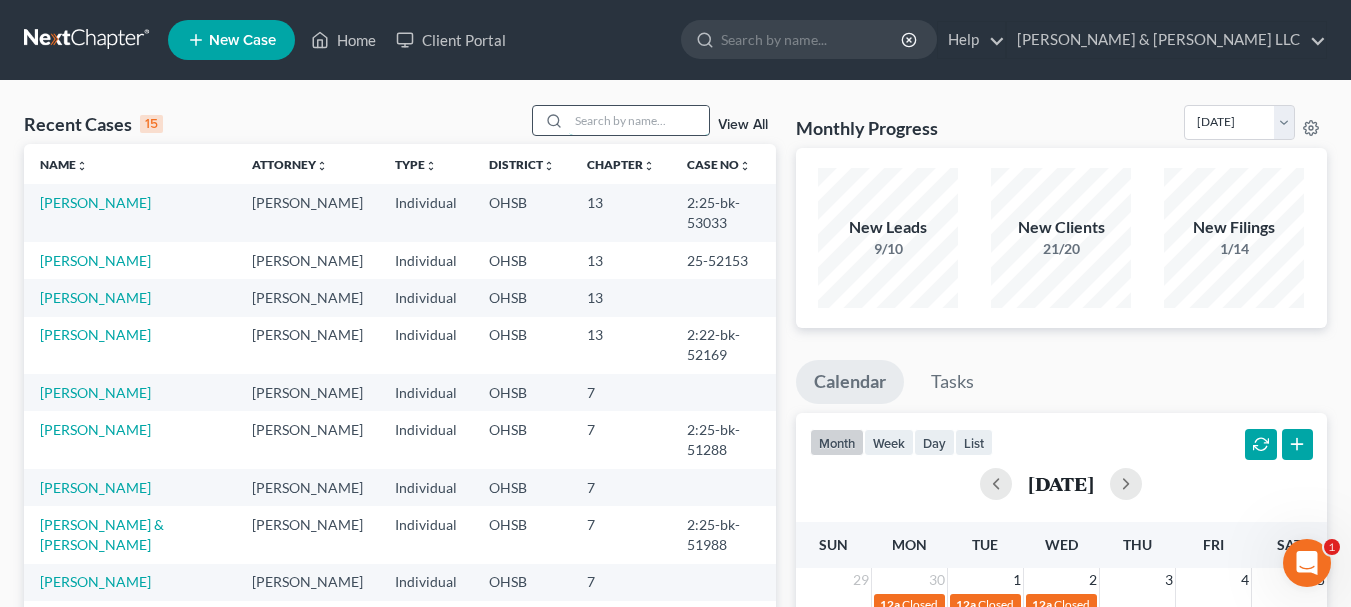 click at bounding box center [639, 120] 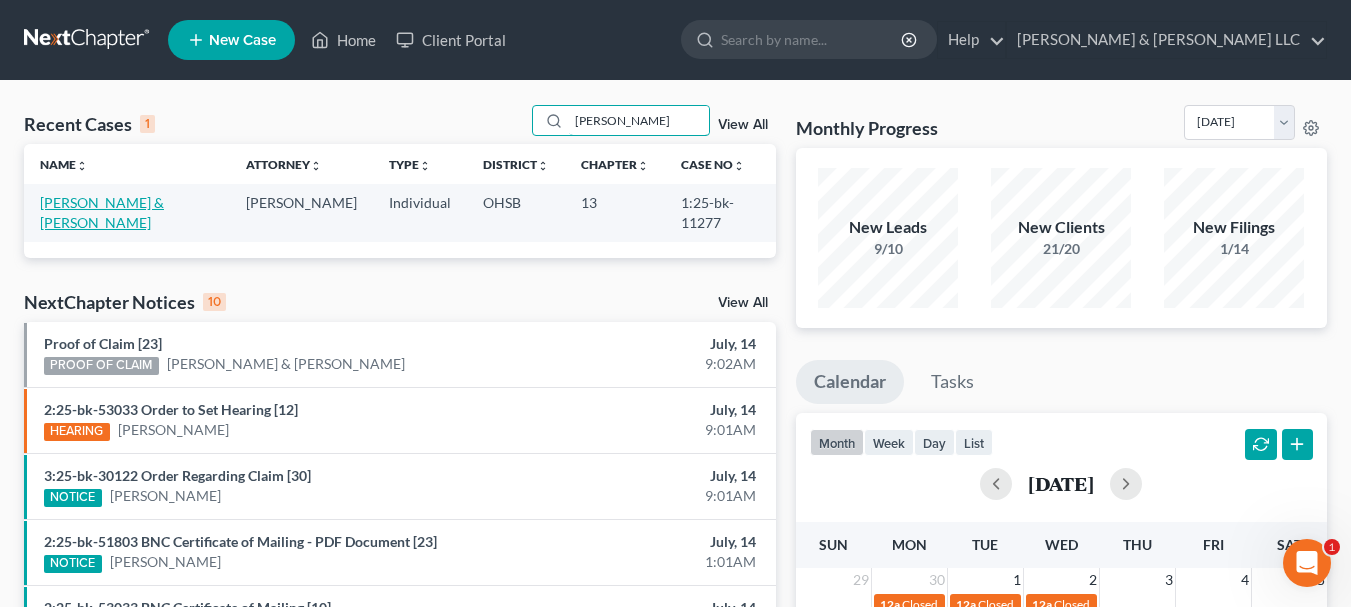 type on "[PERSON_NAME]" 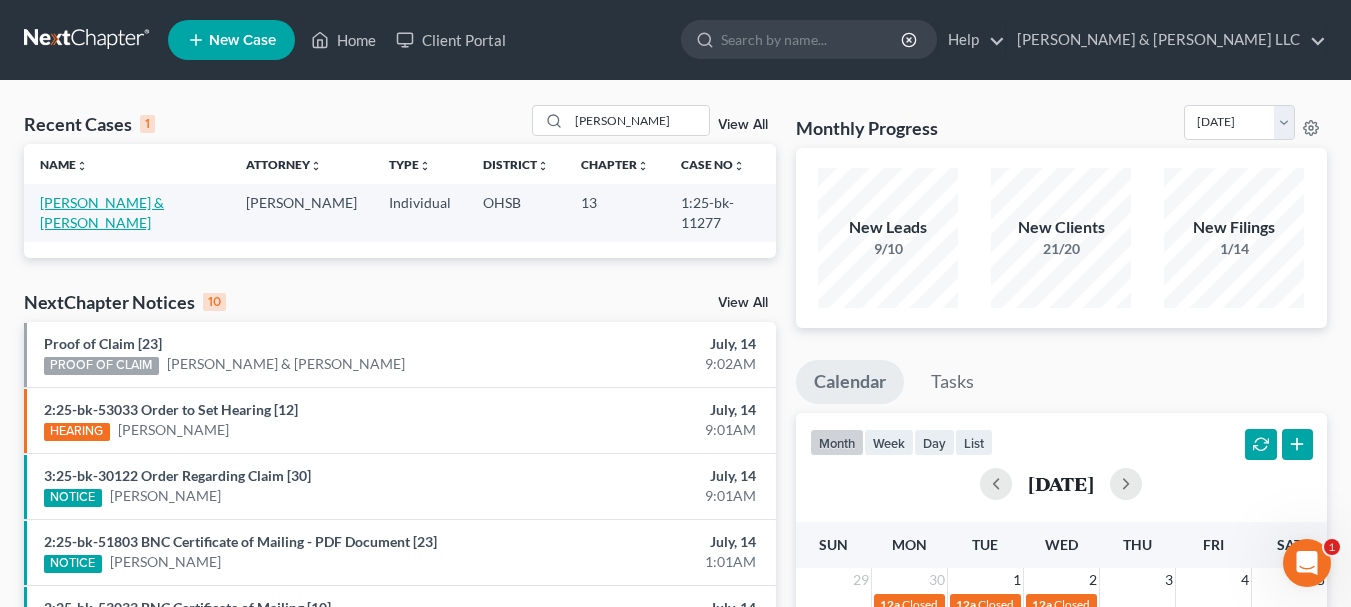 click on "[PERSON_NAME] & [PERSON_NAME]" at bounding box center [102, 212] 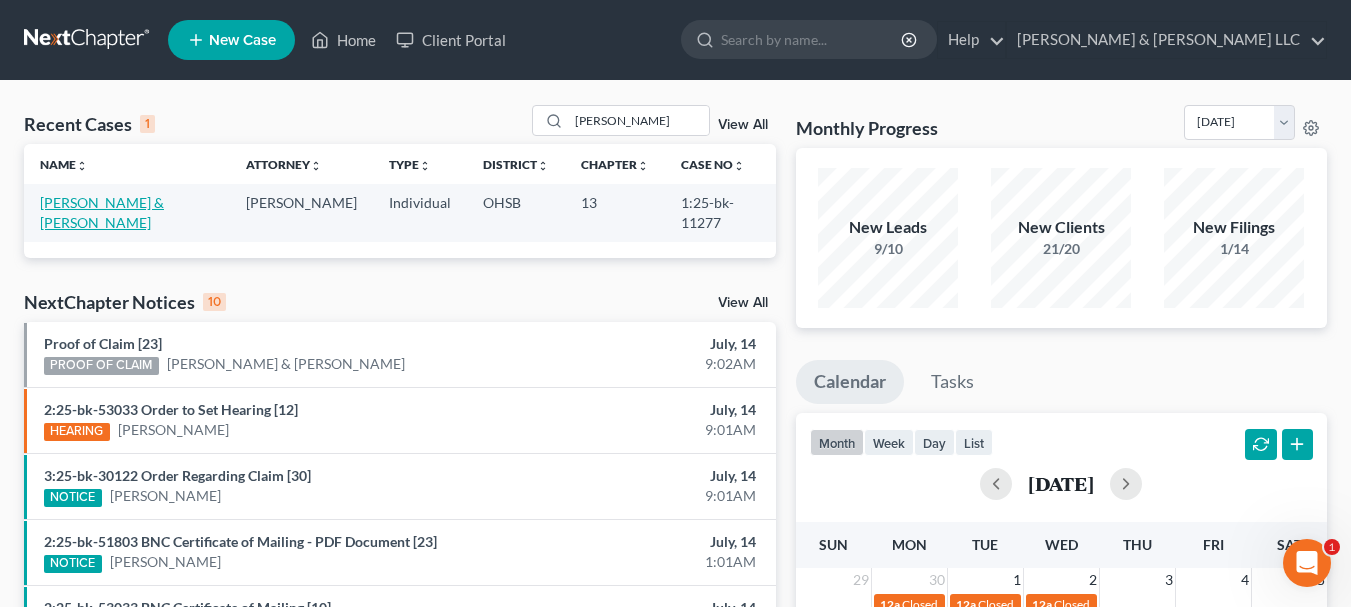 select on "3" 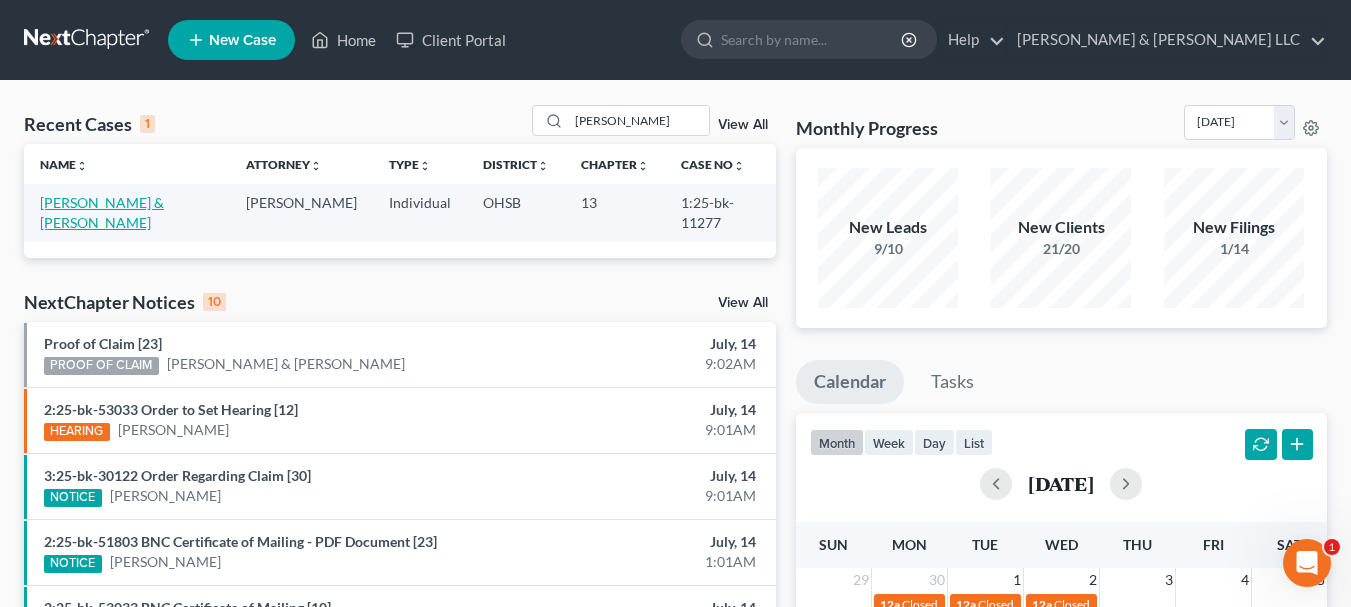 select on "4" 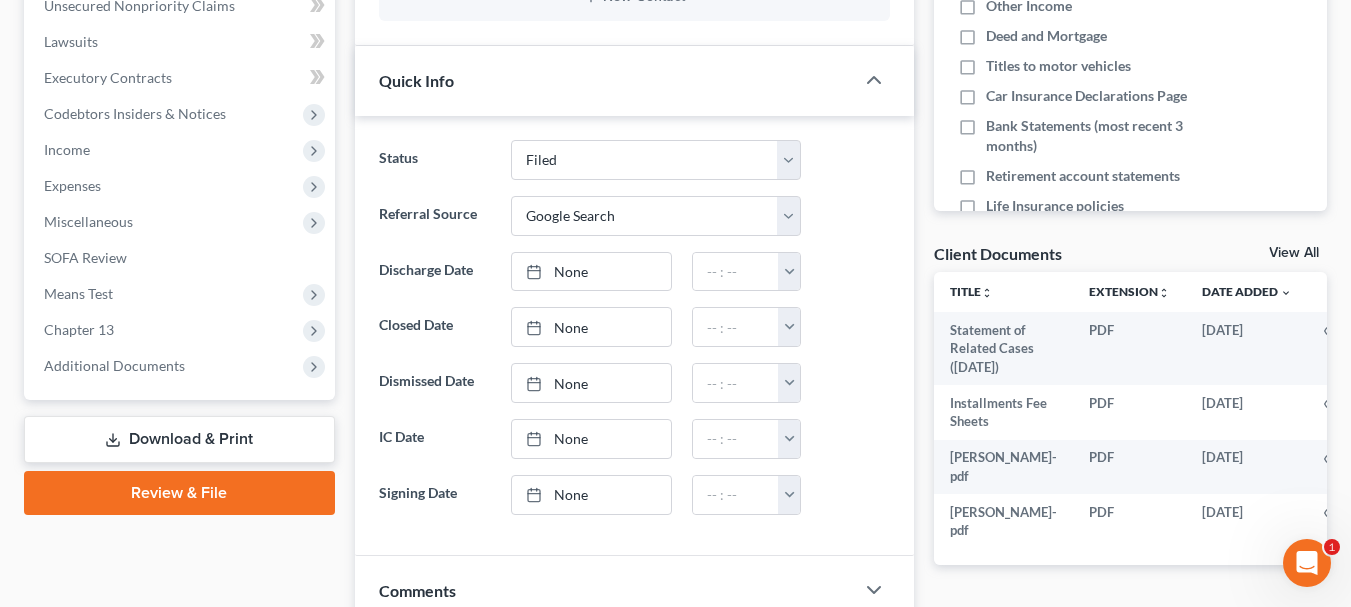 scroll, scrollTop: 700, scrollLeft: 0, axis: vertical 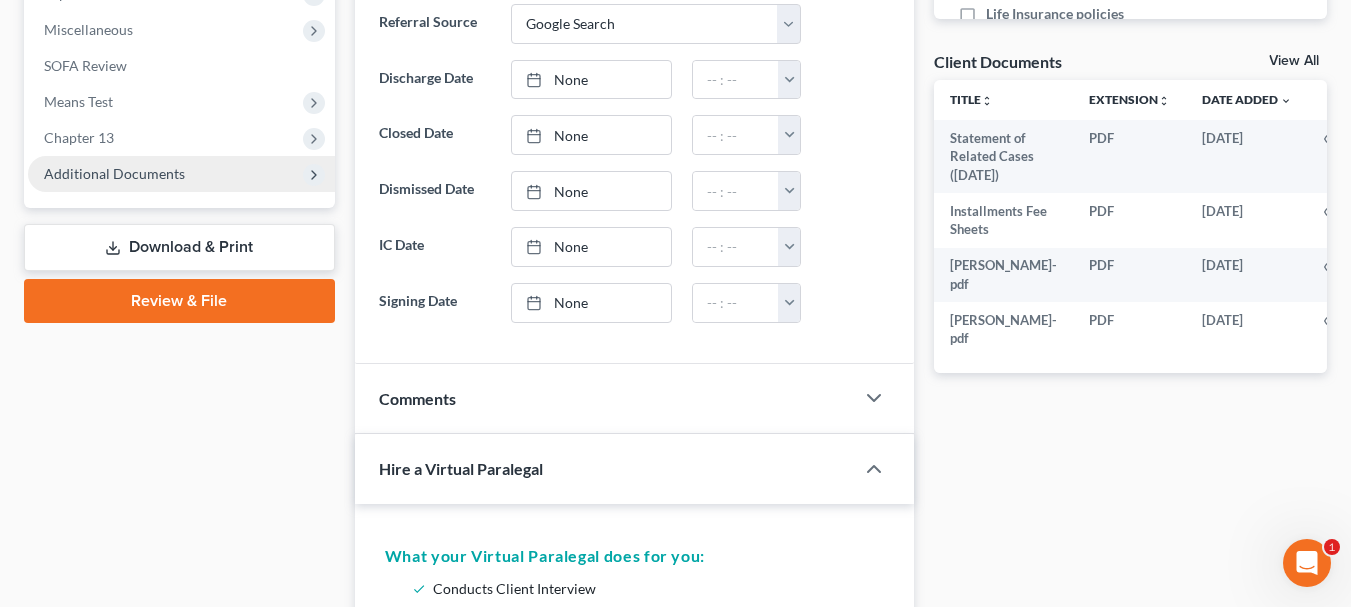 click on "Additional Documents" at bounding box center (181, 174) 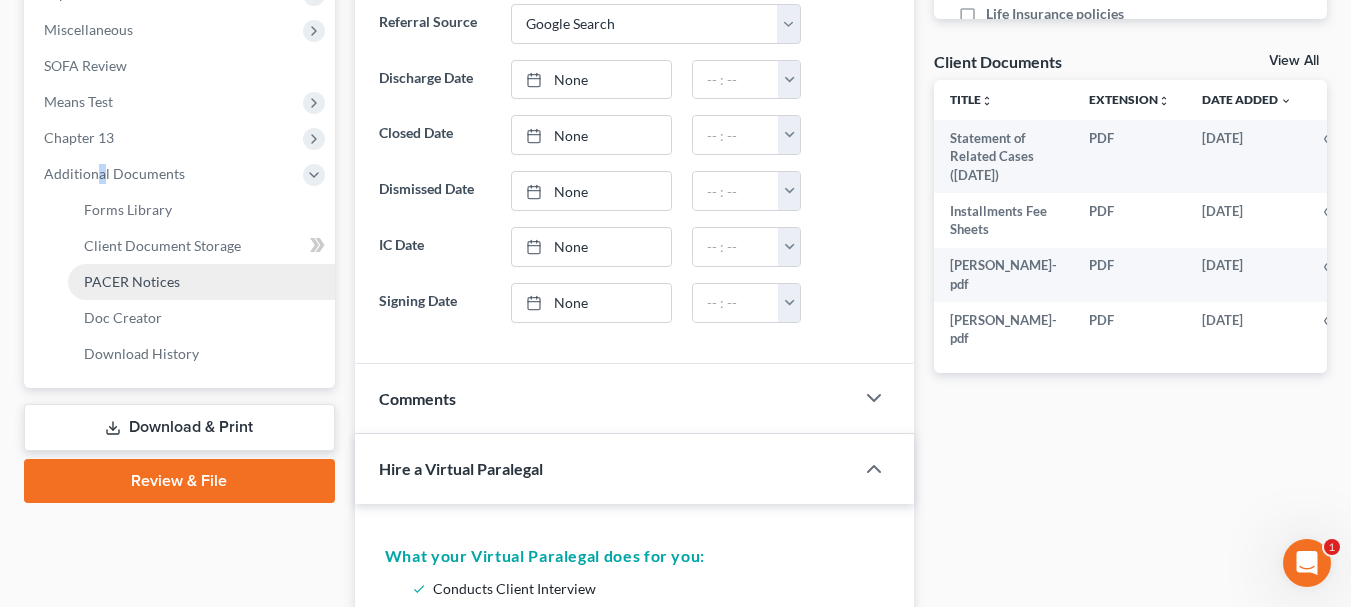 click on "PACER Notices" at bounding box center [132, 281] 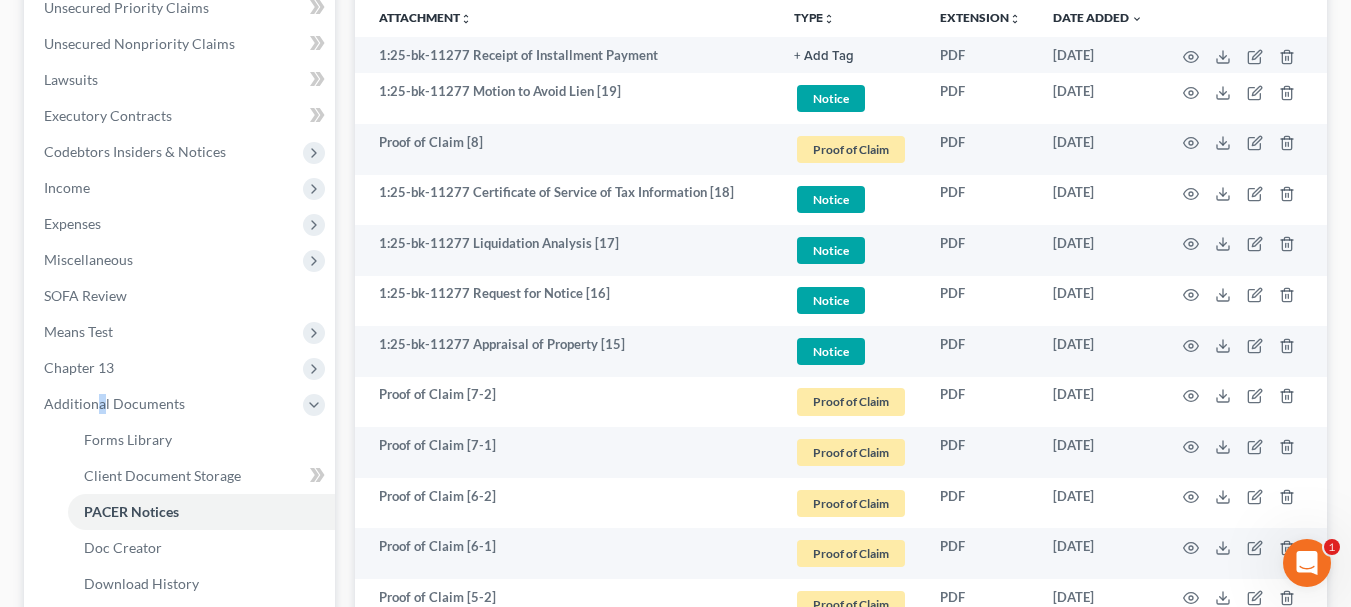 scroll, scrollTop: 500, scrollLeft: 0, axis: vertical 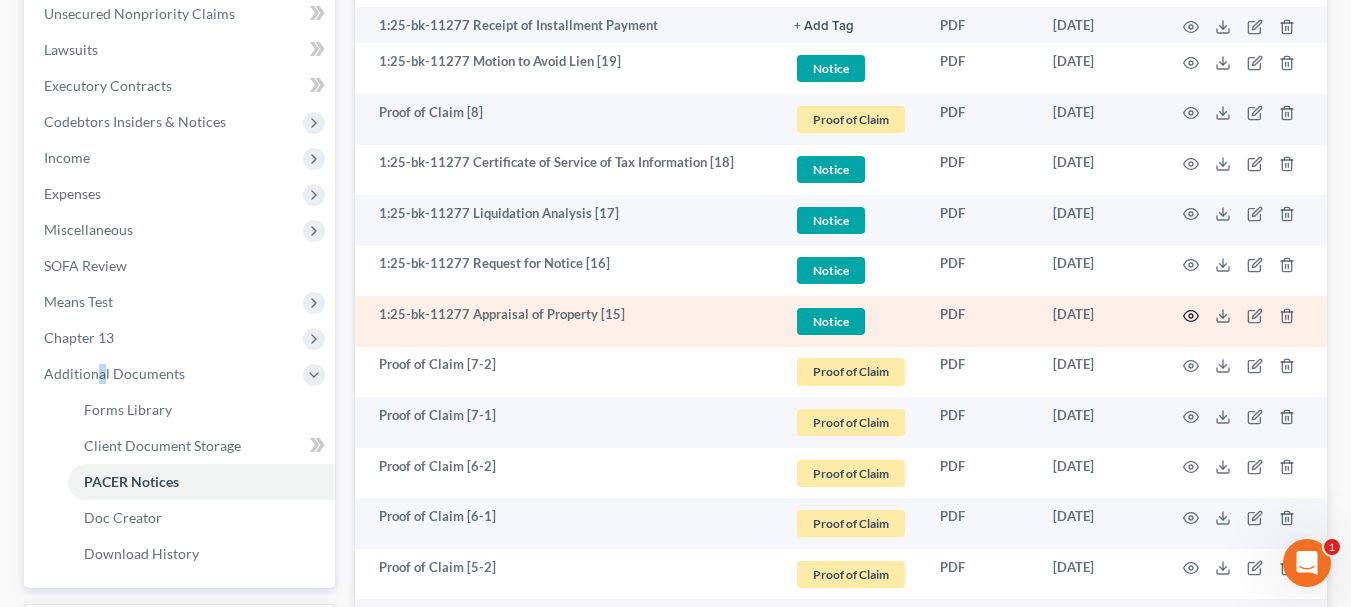click 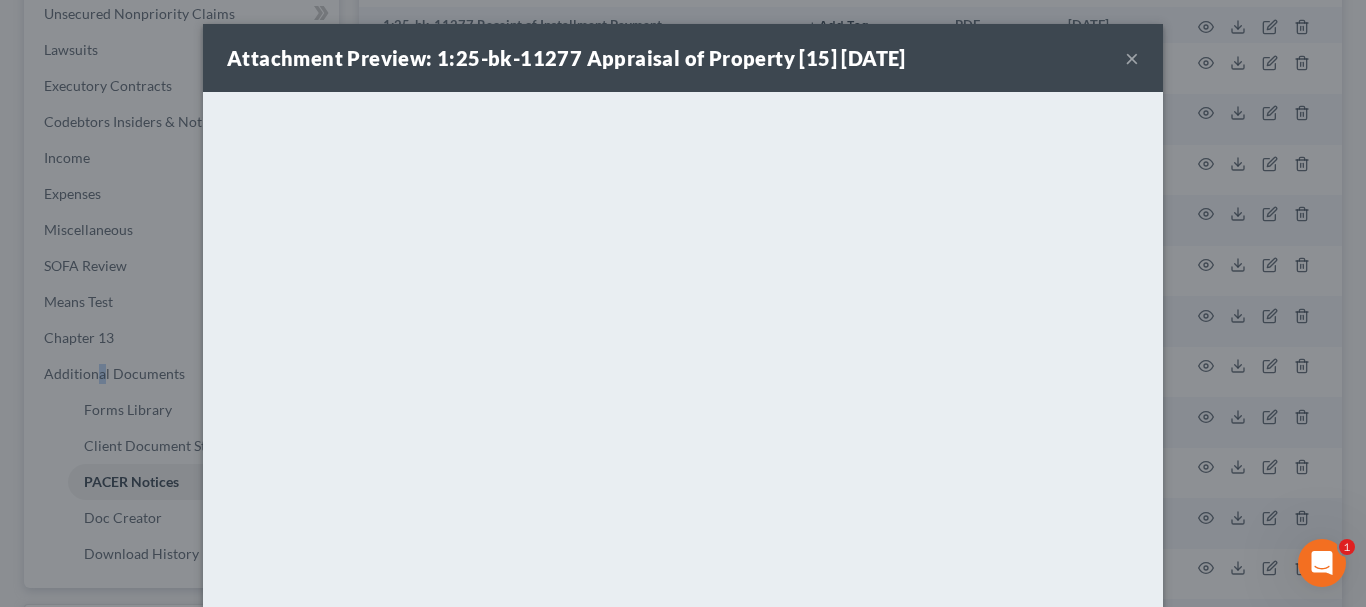 click on "×" at bounding box center (1132, 58) 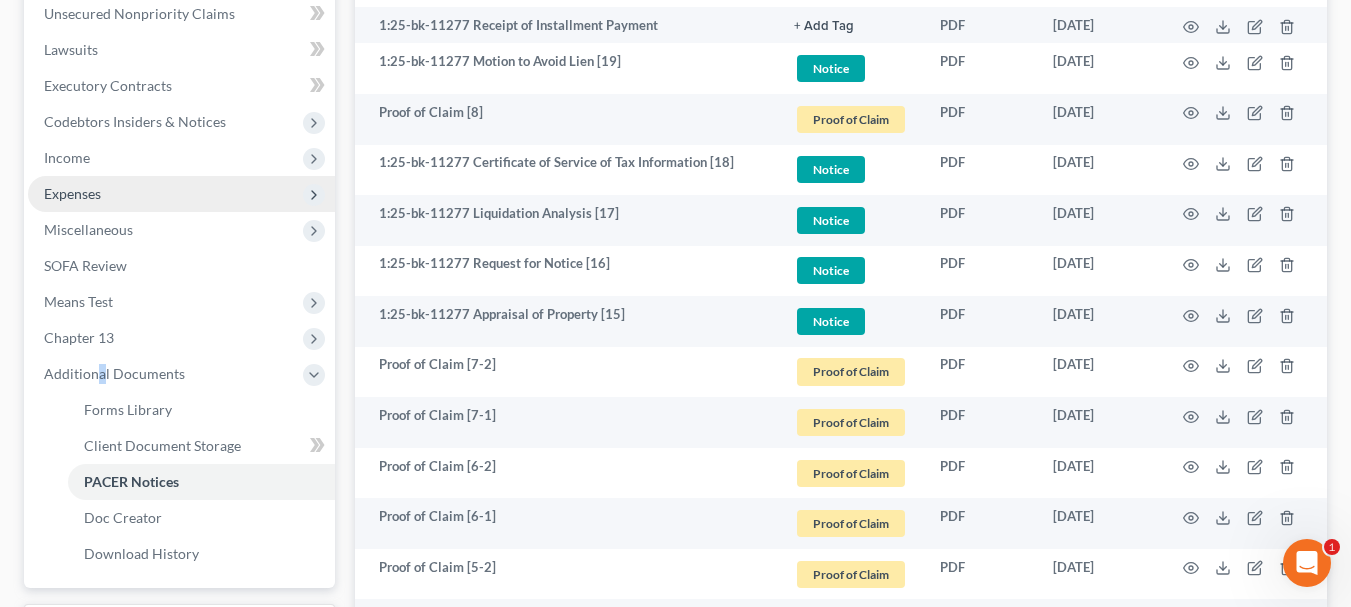 scroll, scrollTop: 300, scrollLeft: 0, axis: vertical 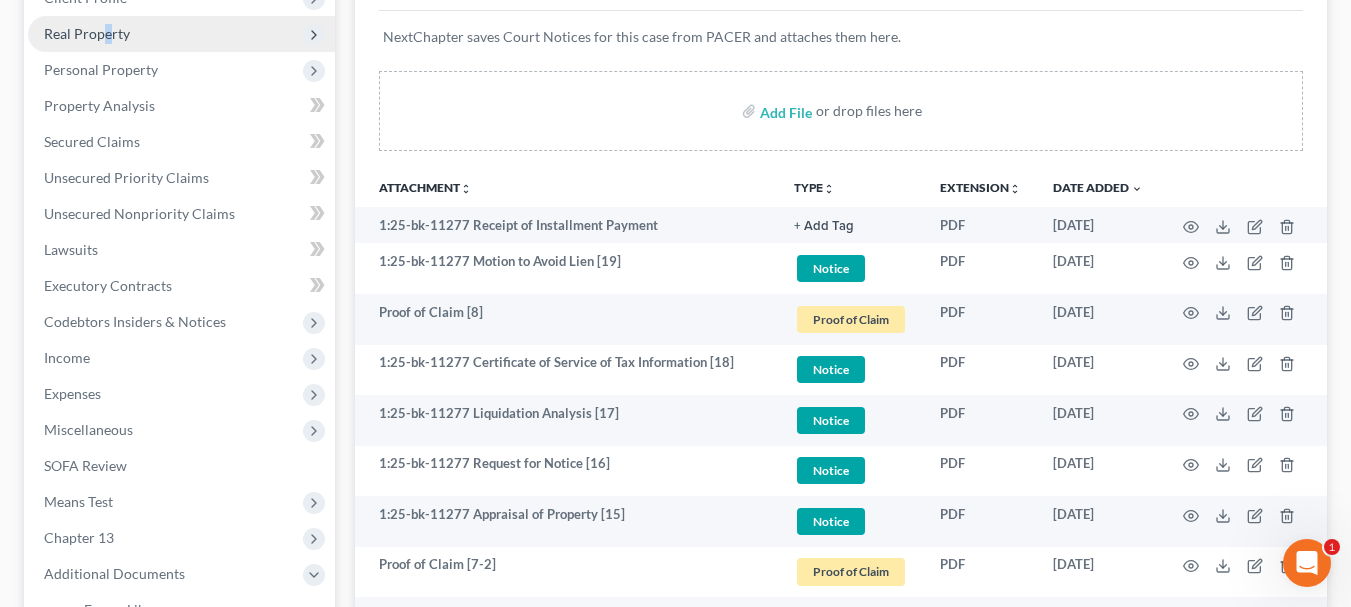 click on "Real Property" at bounding box center (181, 34) 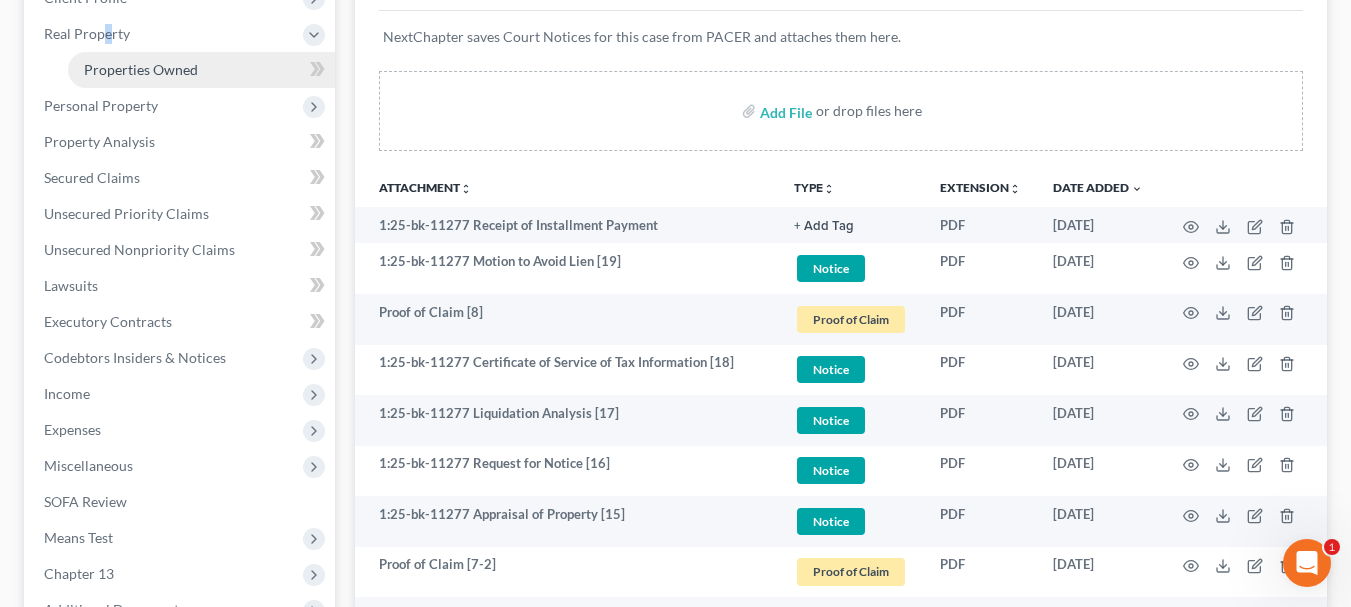 click on "Properties Owned" at bounding box center (141, 69) 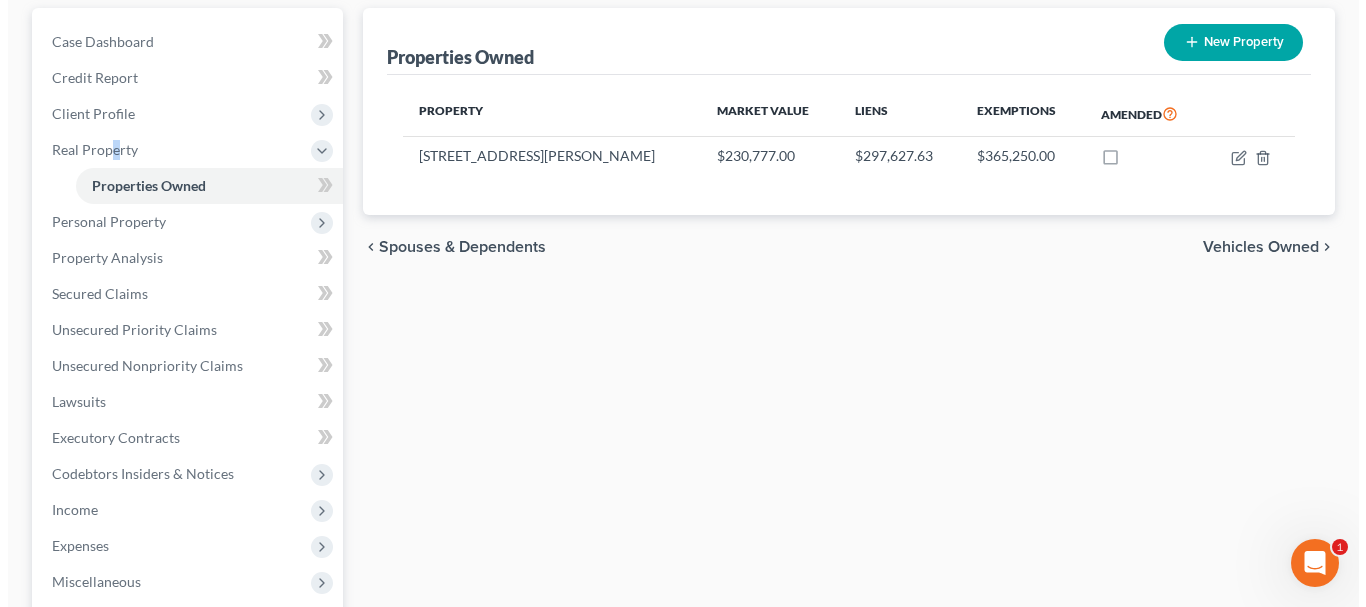 scroll, scrollTop: 0, scrollLeft: 0, axis: both 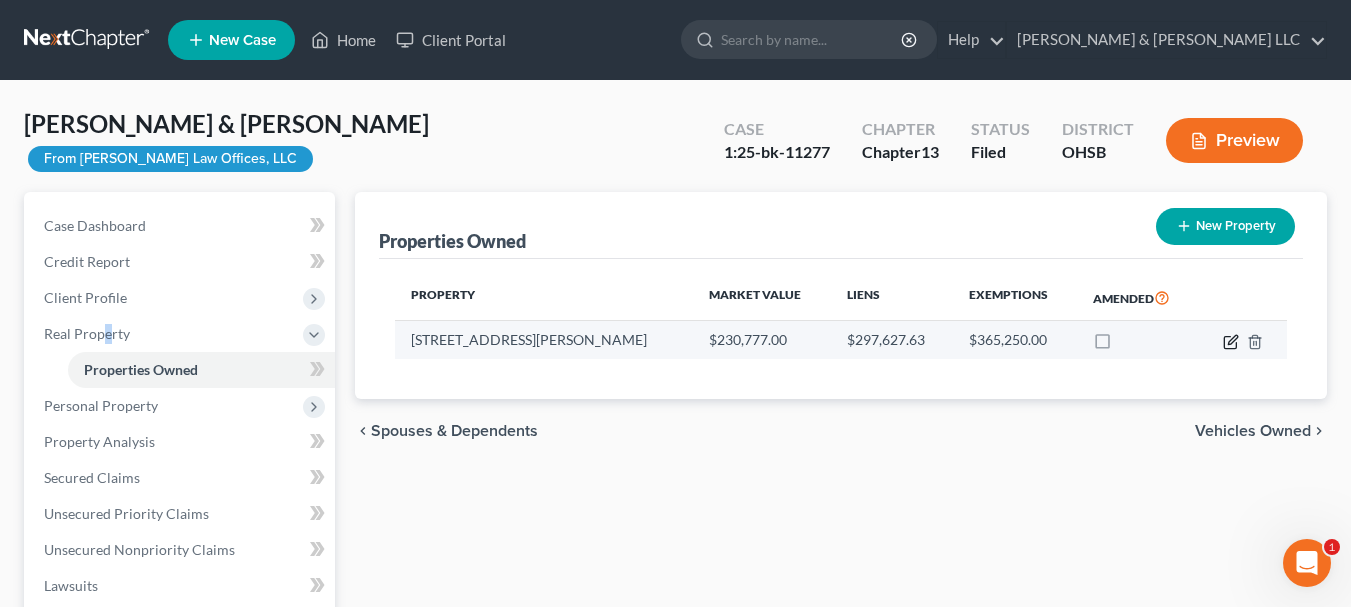 click 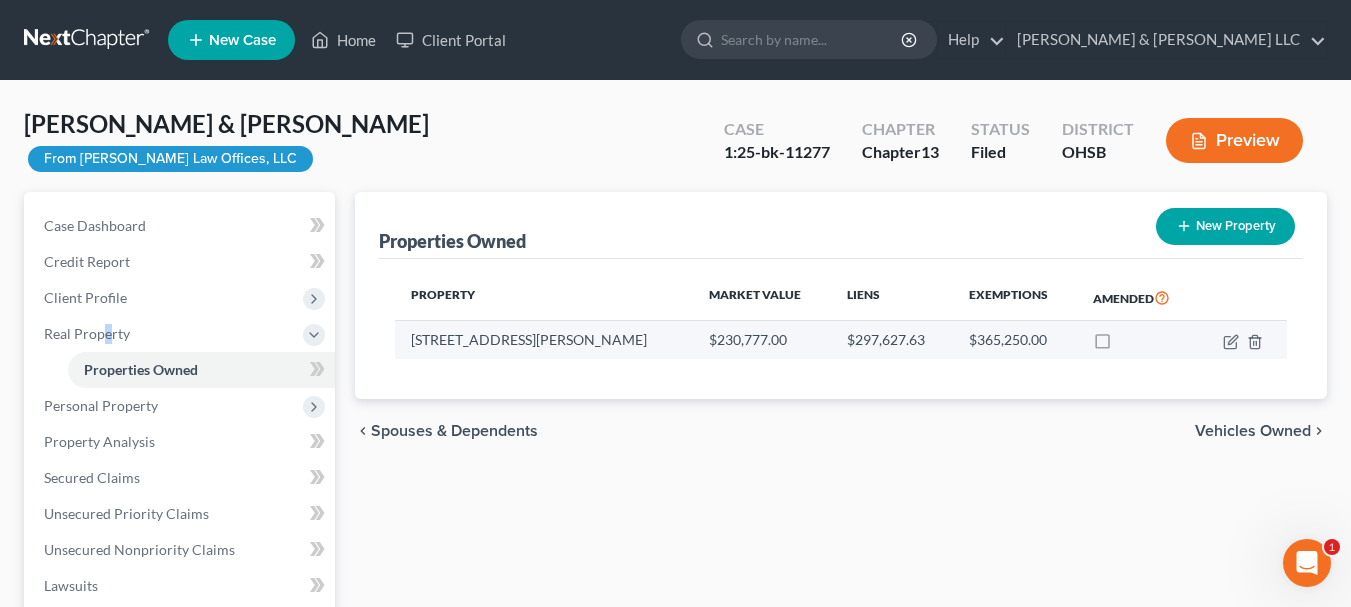 select on "36" 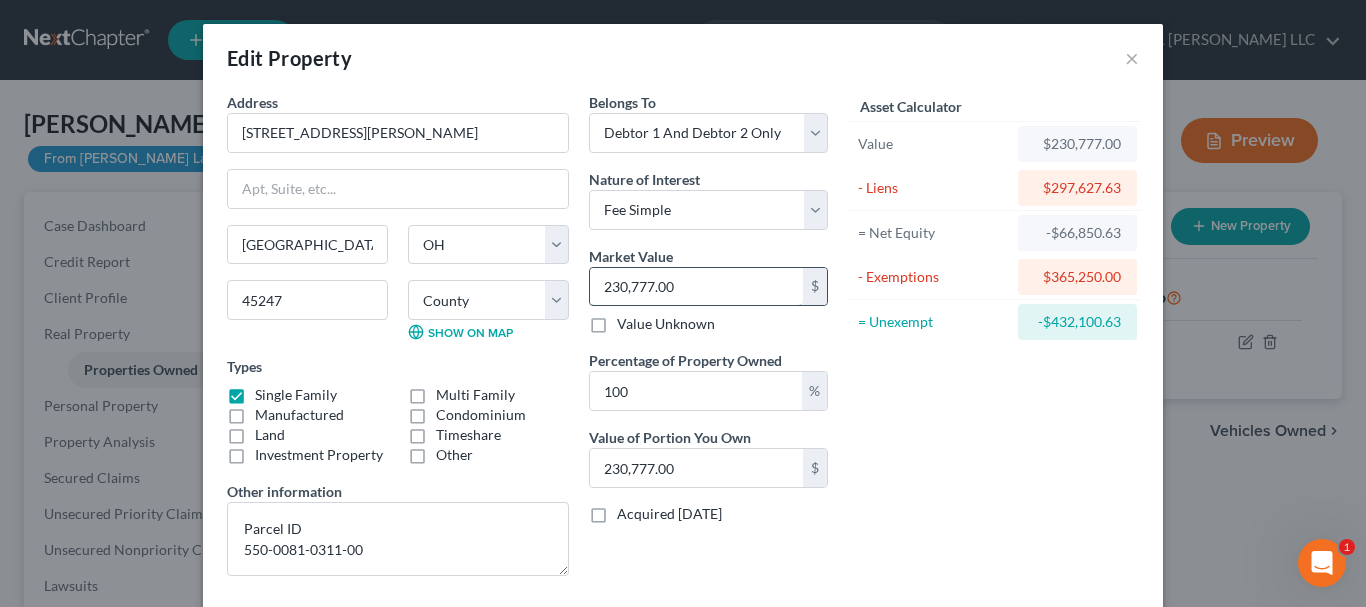 type on "3" 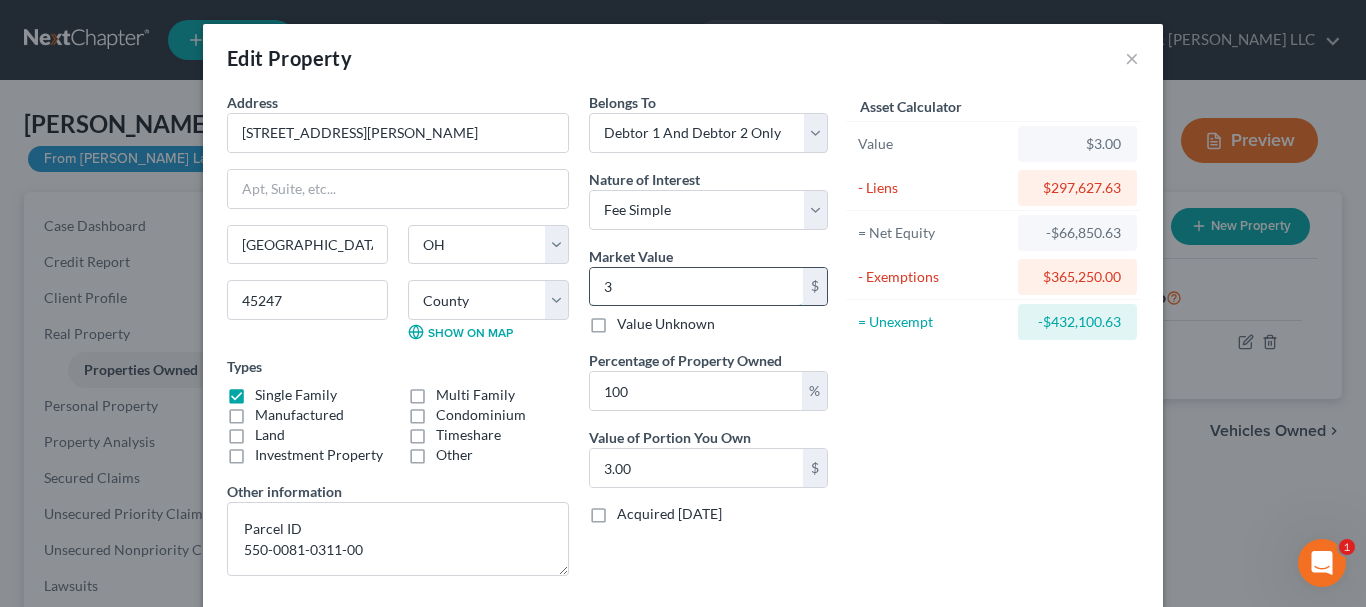 type on "32" 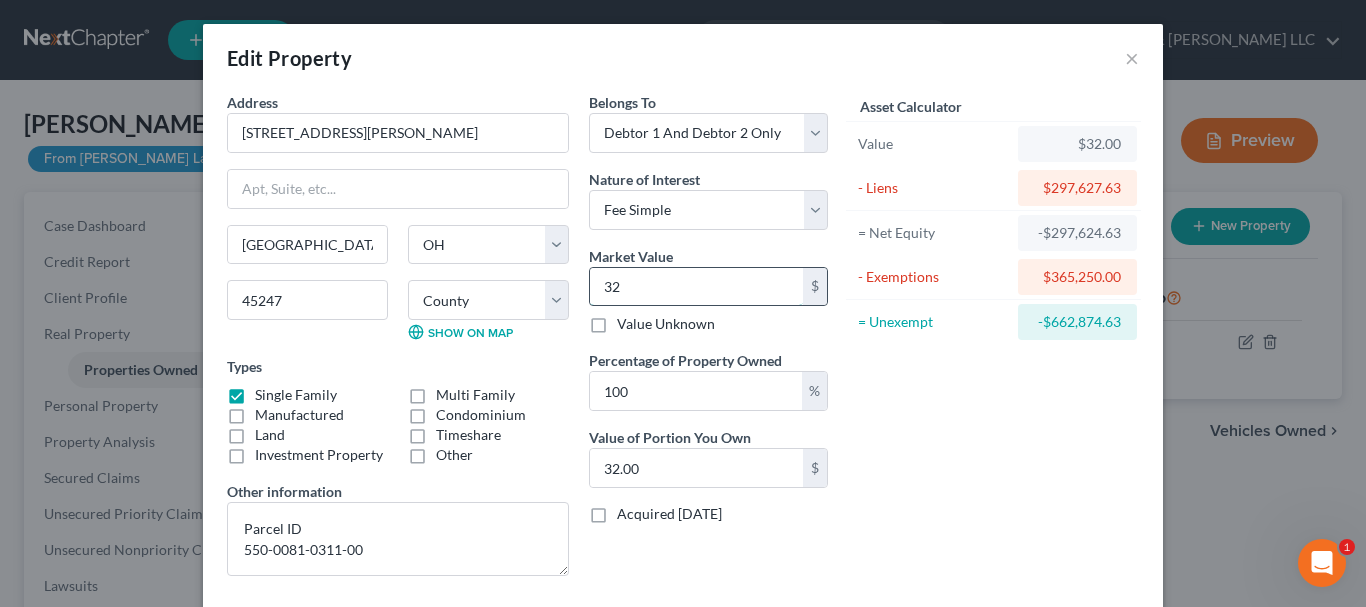 type on "320" 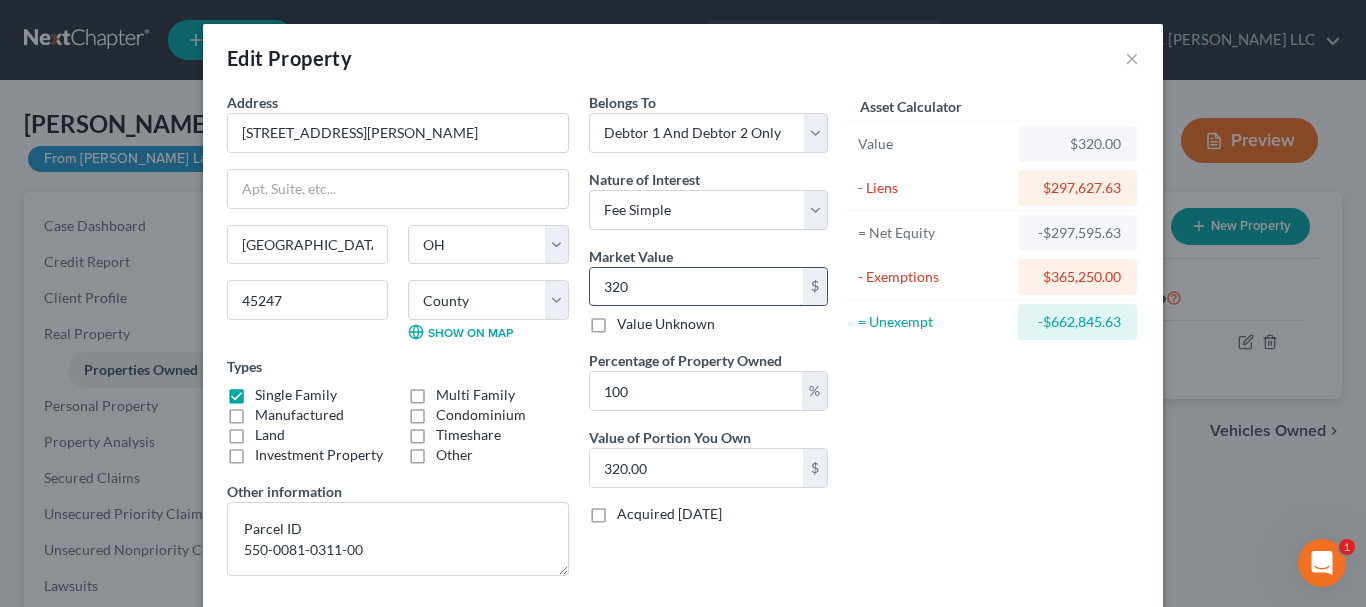 type on "3200" 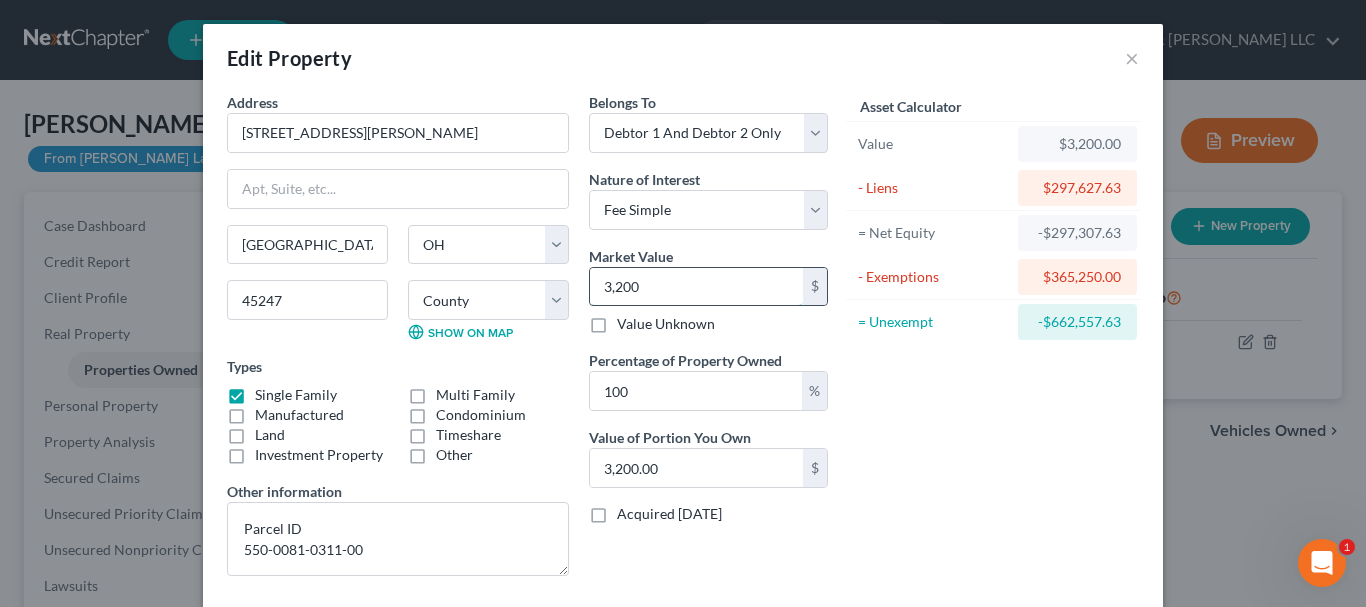 type on "3,2000" 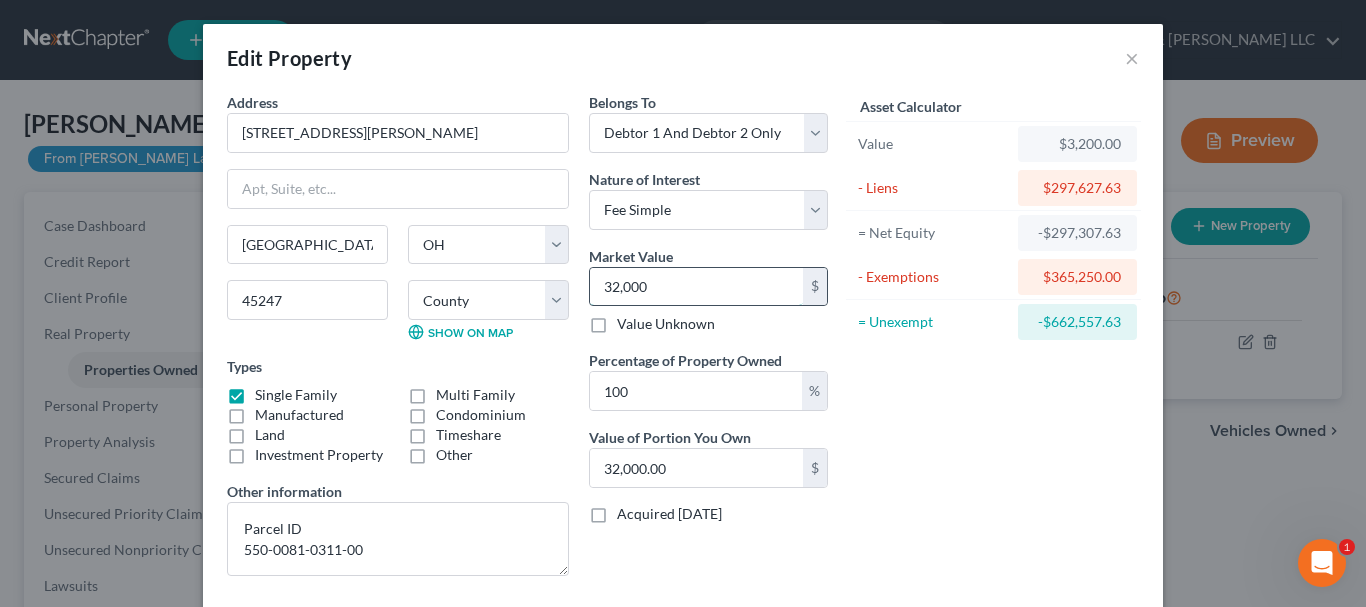 type on "32,0000" 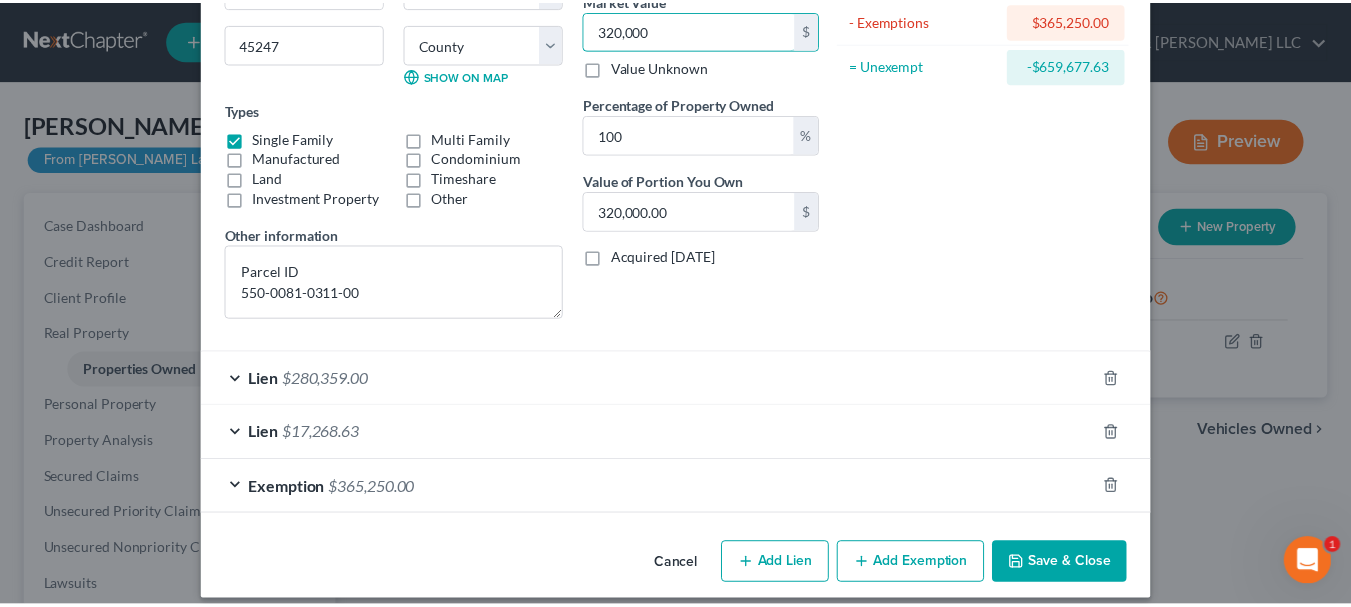 scroll, scrollTop: 275, scrollLeft: 0, axis: vertical 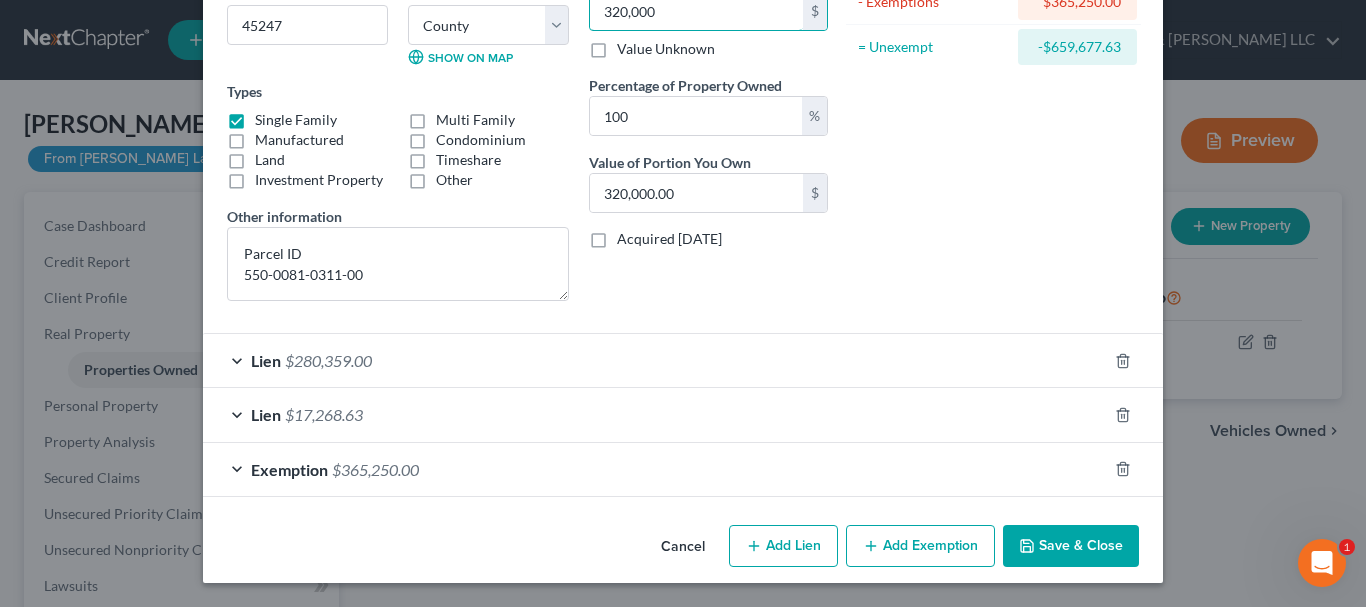 type on "320,000" 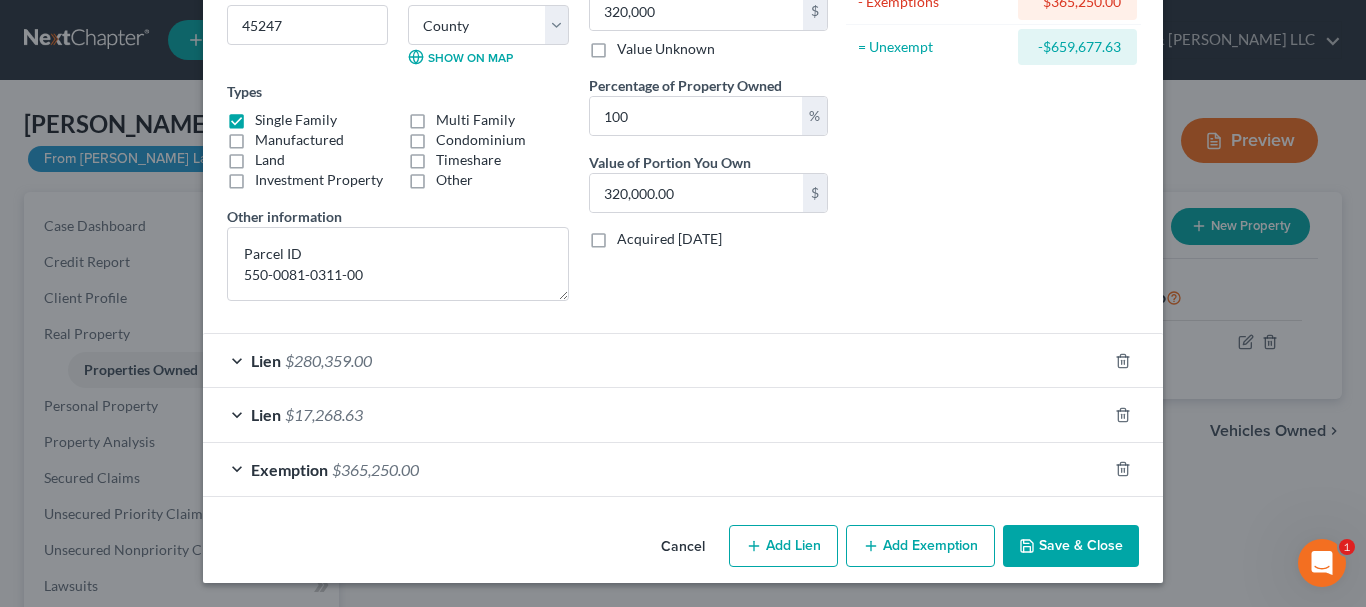 click on "Save & Close" at bounding box center (1071, 546) 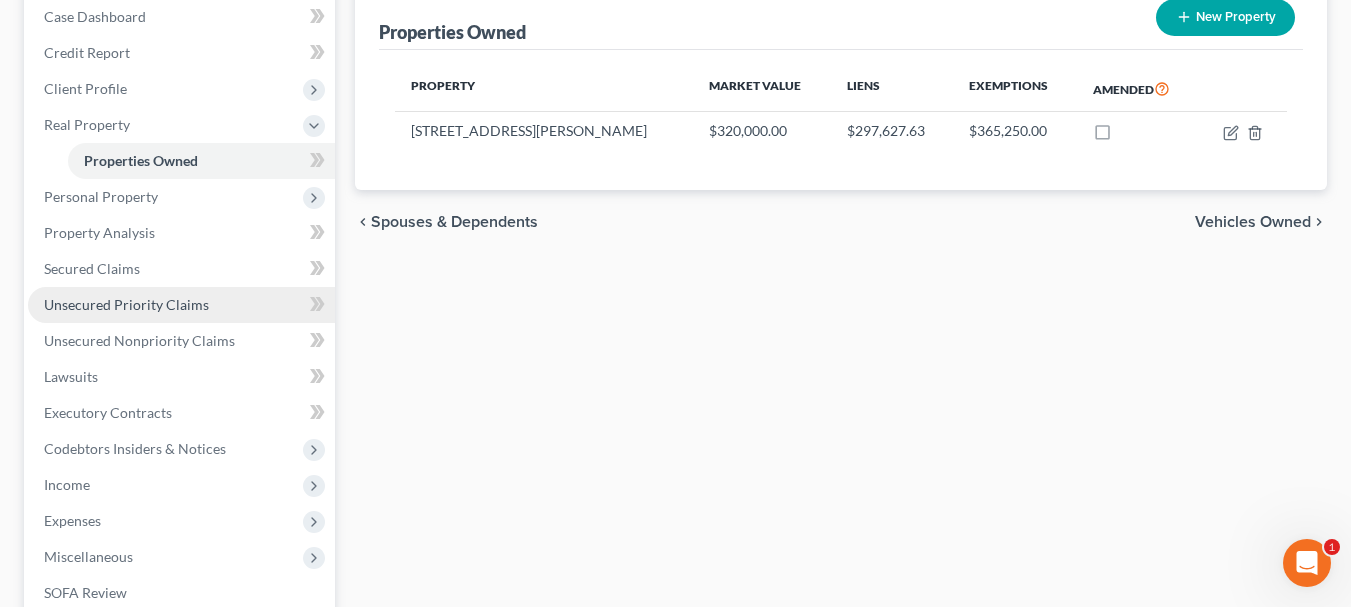 scroll, scrollTop: 500, scrollLeft: 0, axis: vertical 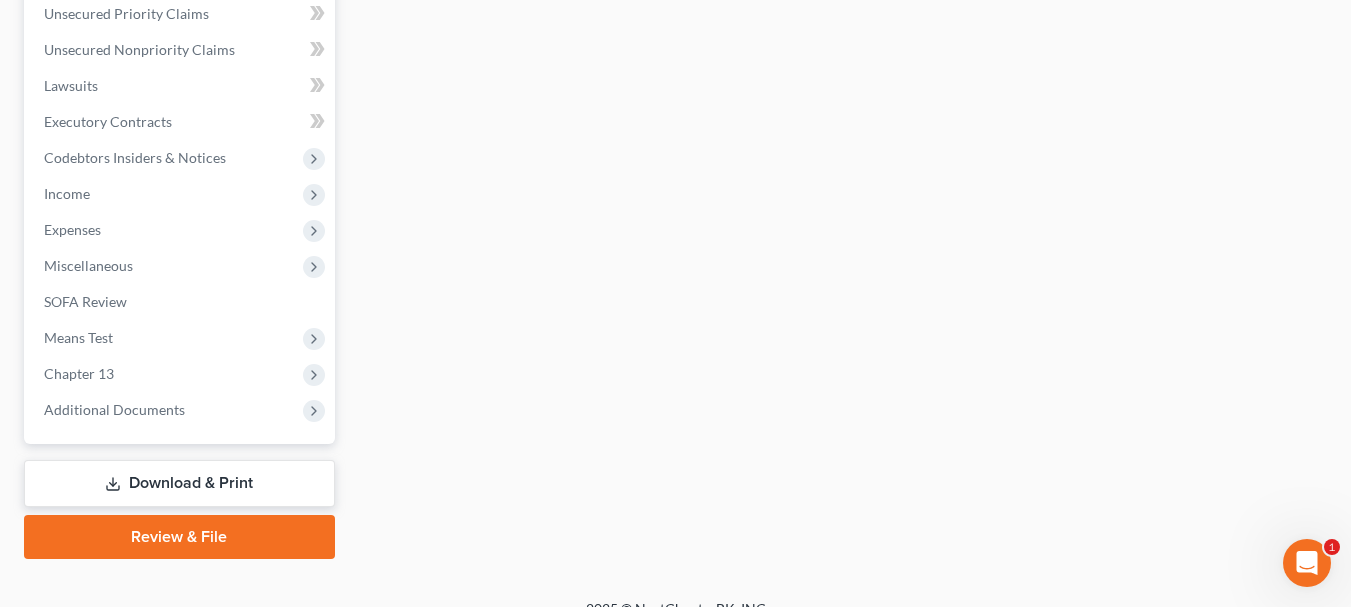 click on "Download & Print" at bounding box center (179, 483) 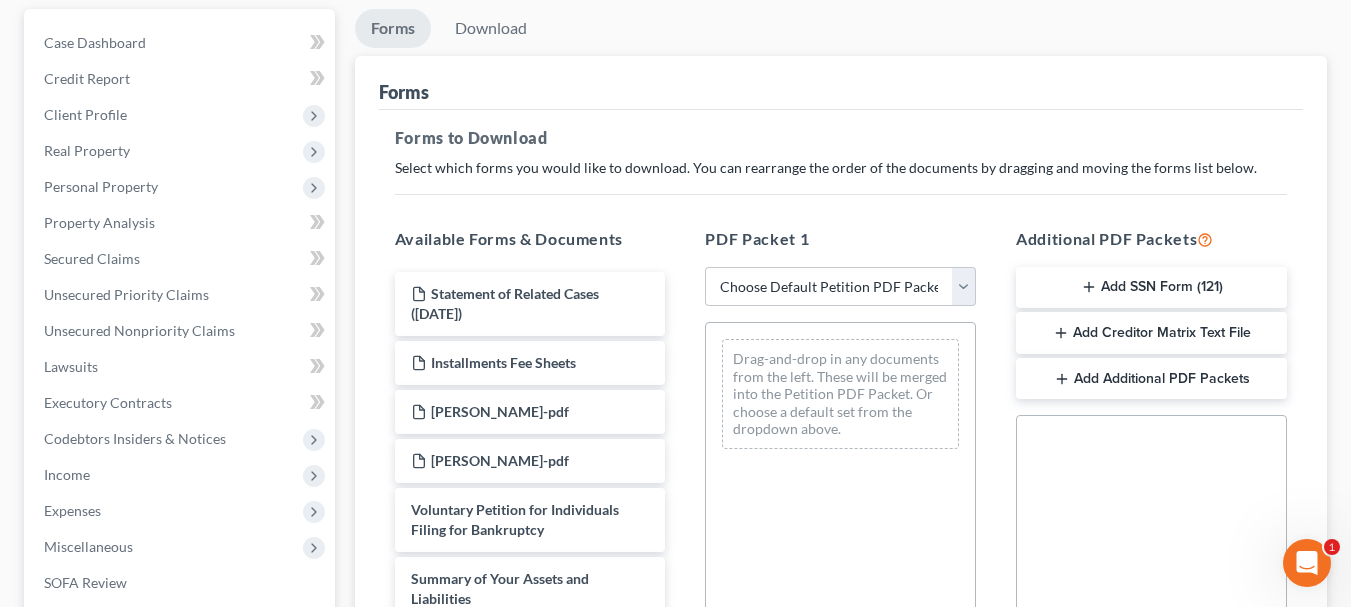scroll, scrollTop: 200, scrollLeft: 0, axis: vertical 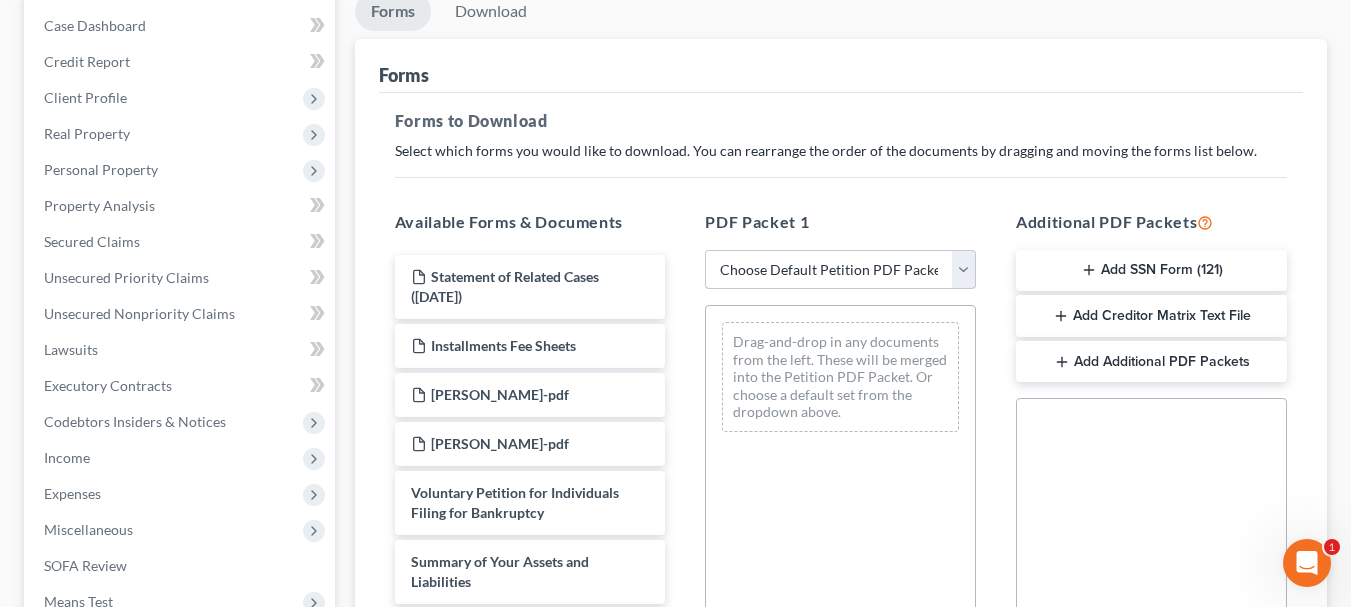 click on "Choose Default Petition PDF Packet Complete Bankruptcy Petition (all forms and schedules) Emergency Filing Forms (Petition and Creditor List Only) Amended Forms Signature Pages Only Supplemental Post Petition (Sch. I & J) Supplemental Post Petition (Sch. I) Supplemental Post Petition (Sch. J)" at bounding box center [840, 270] 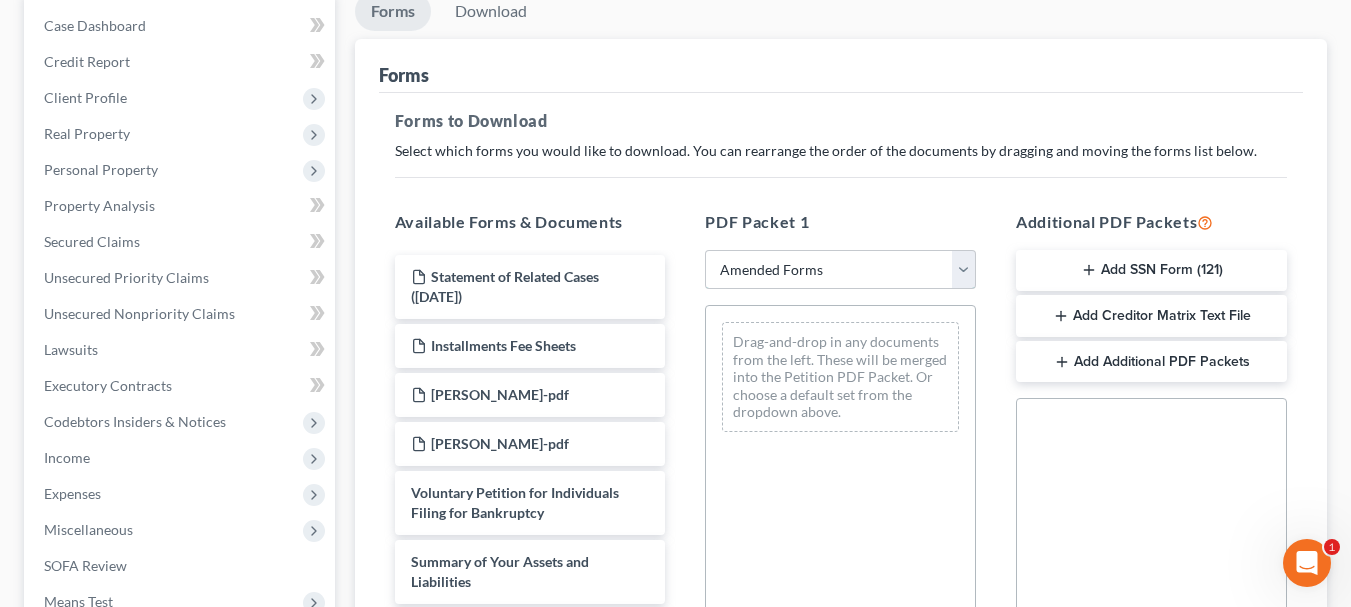 click on "Choose Default Petition PDF Packet Complete Bankruptcy Petition (all forms and schedules) Emergency Filing Forms (Petition and Creditor List Only) Amended Forms Signature Pages Only Supplemental Post Petition (Sch. I & J) Supplemental Post Petition (Sch. I) Supplemental Post Petition (Sch. J)" at bounding box center (840, 270) 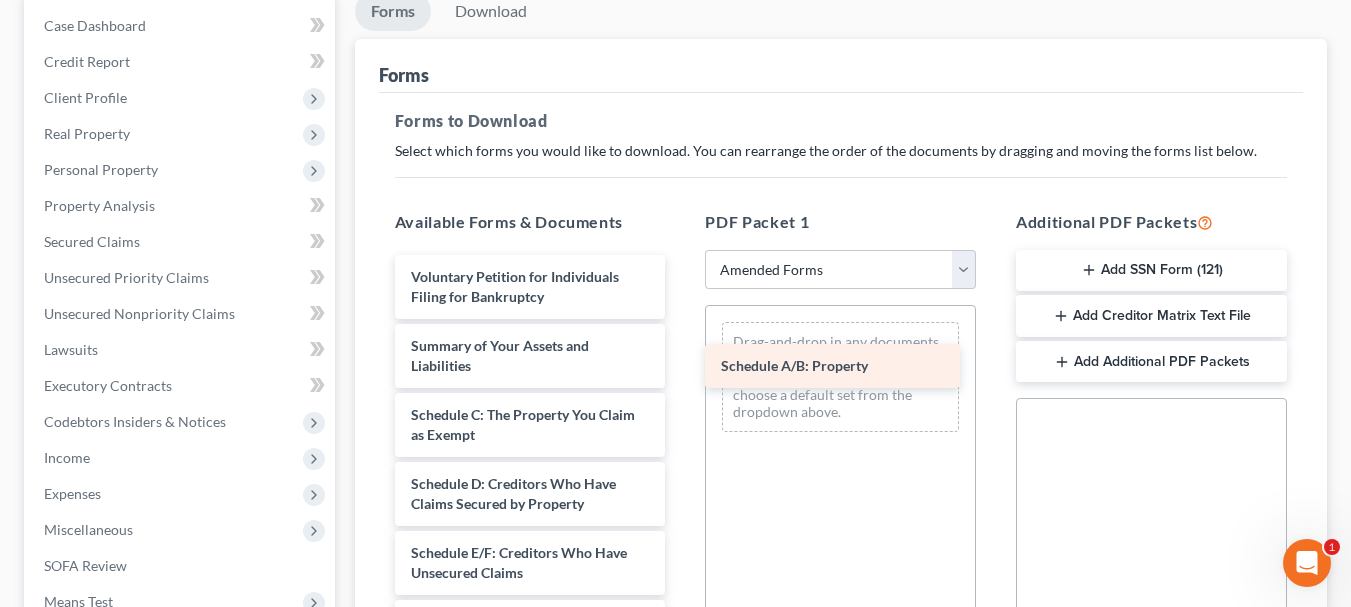 drag, startPoint x: 518, startPoint y: 414, endPoint x: 828, endPoint y: 365, distance: 313.8487 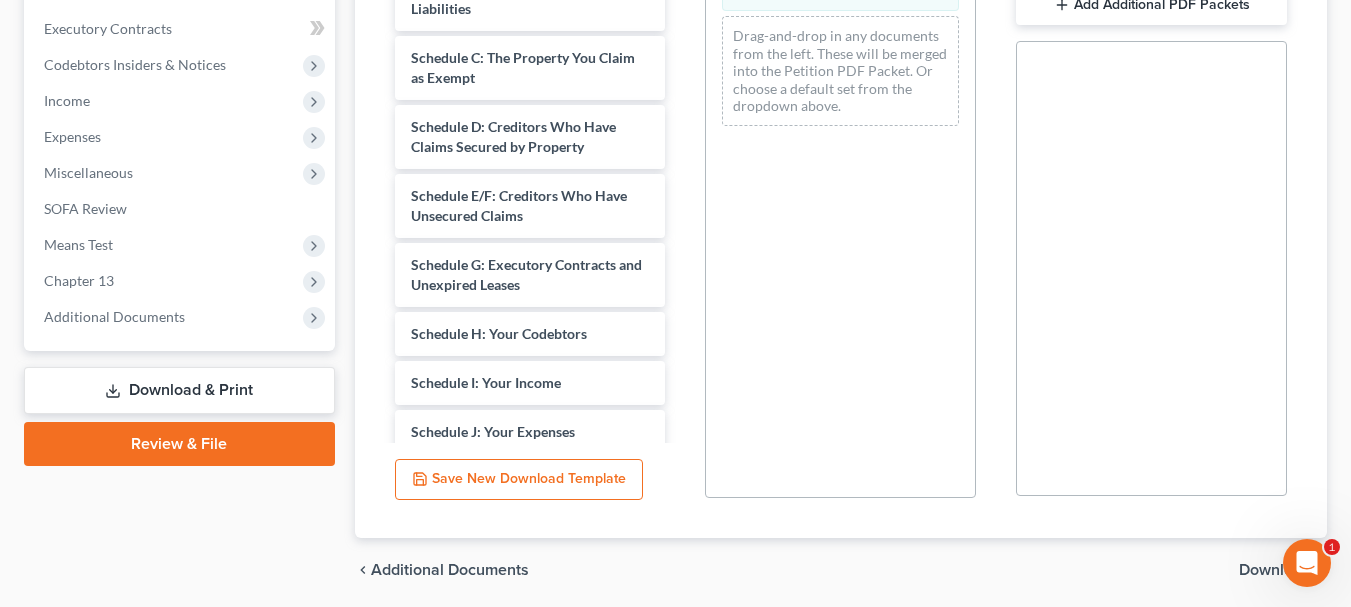 scroll, scrollTop: 628, scrollLeft: 0, axis: vertical 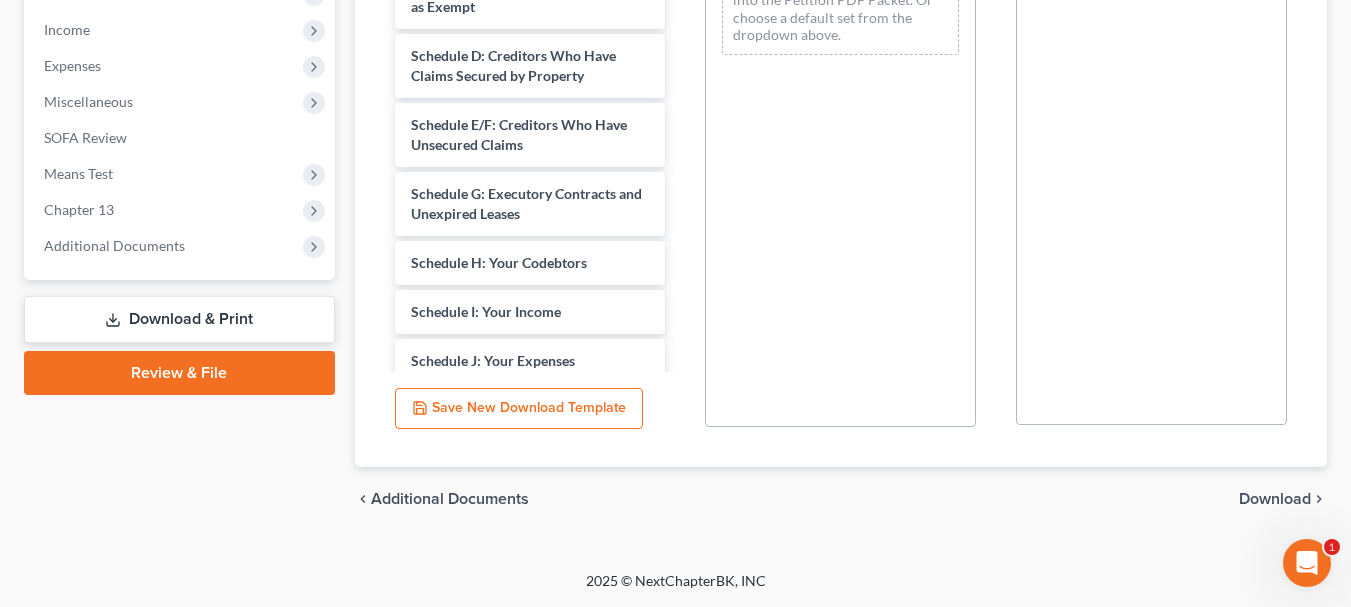 click on "Download" at bounding box center [1275, 499] 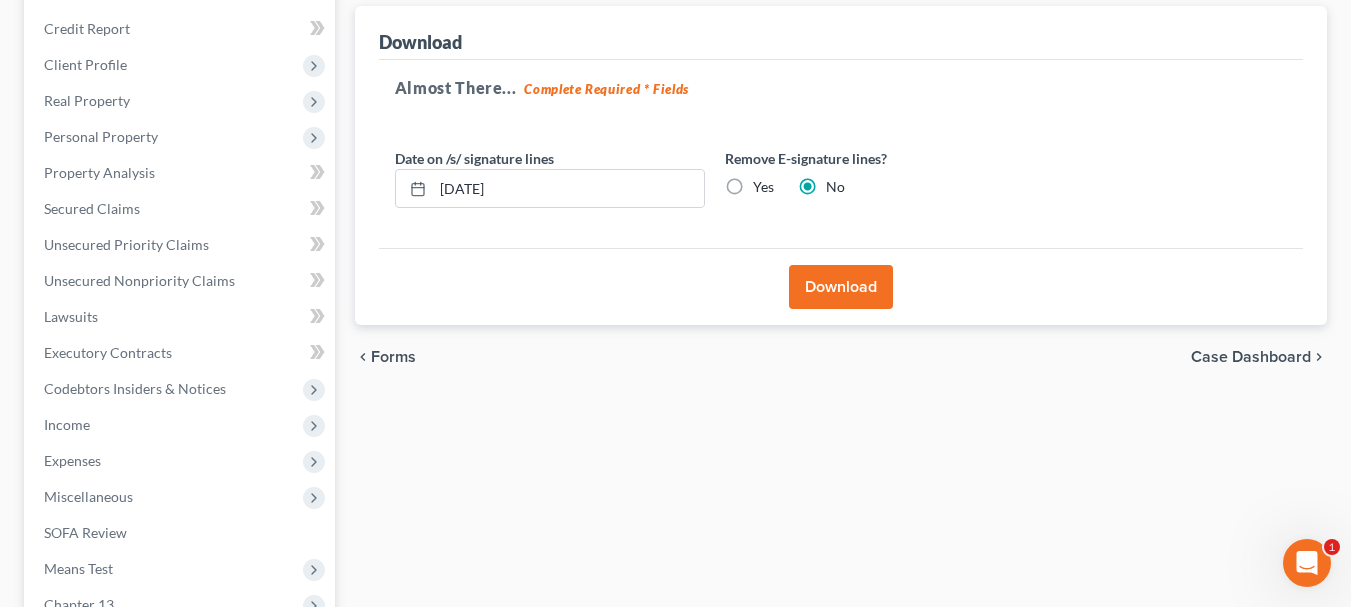 scroll, scrollTop: 192, scrollLeft: 0, axis: vertical 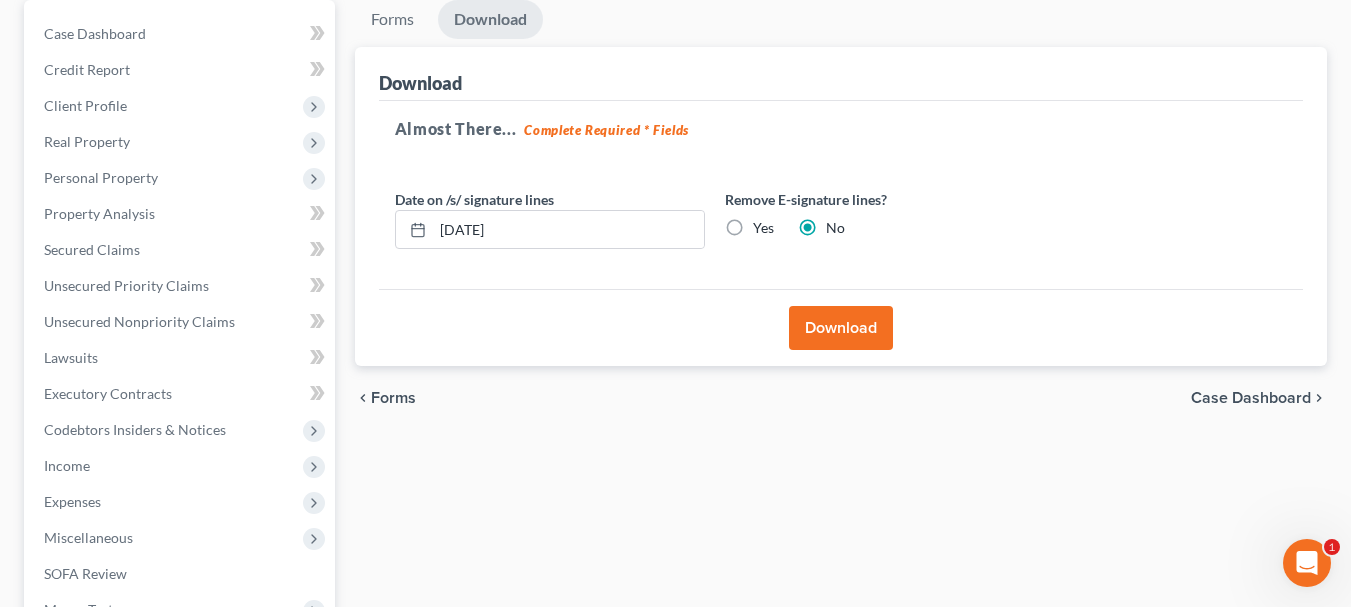 click on "Download" at bounding box center (841, 328) 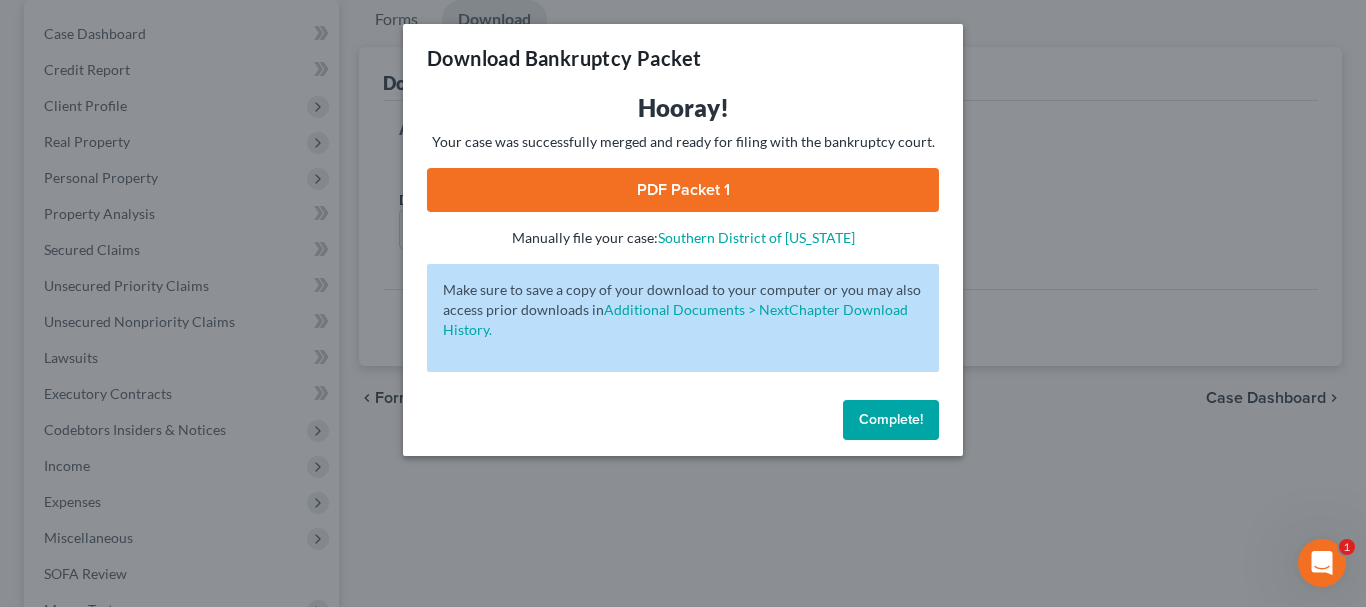 click on "PDF Packet 1" at bounding box center [683, 190] 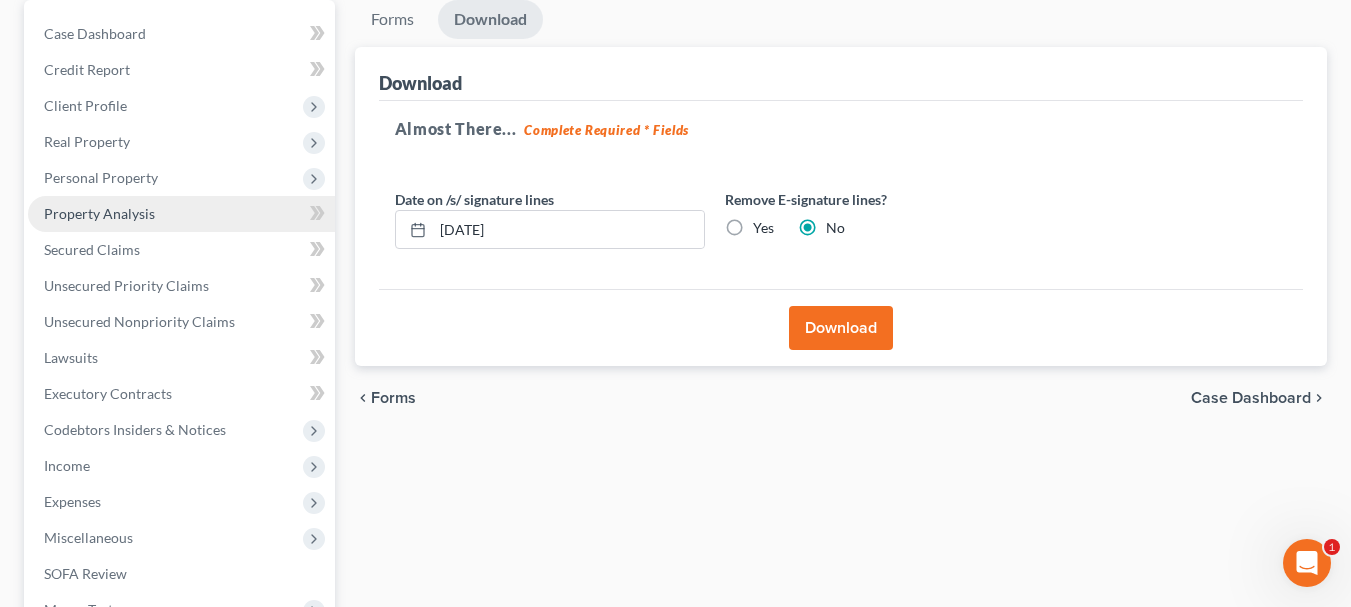 click on "Property Analysis" at bounding box center (99, 213) 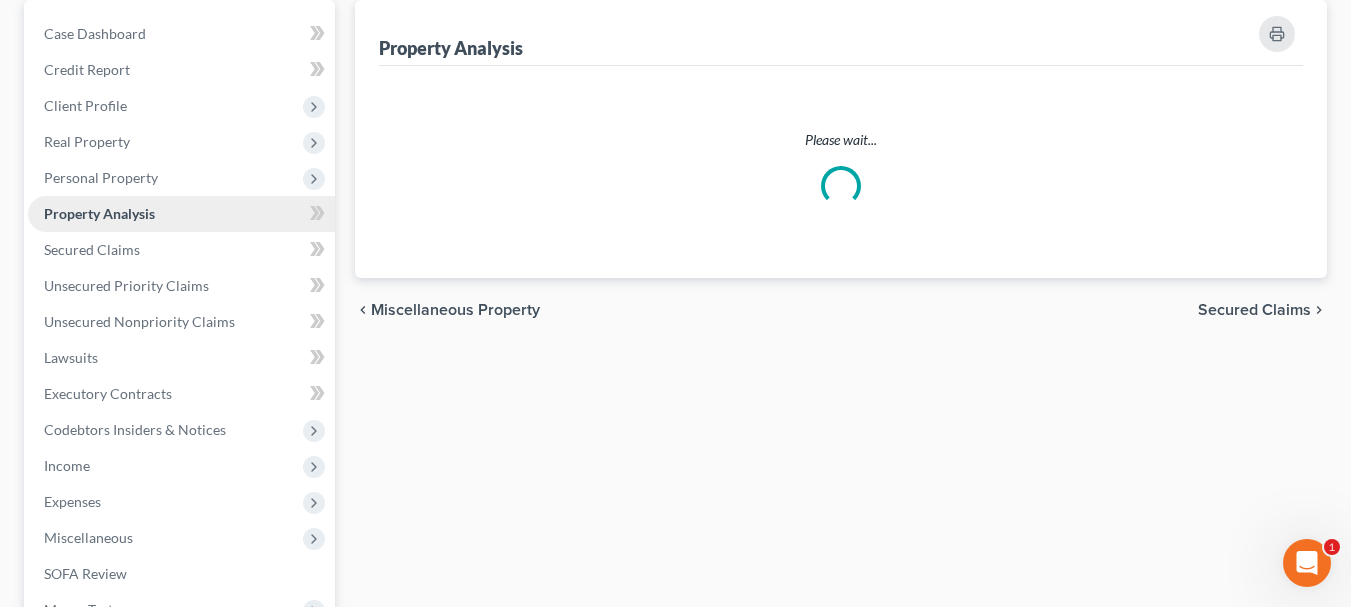 scroll, scrollTop: 0, scrollLeft: 0, axis: both 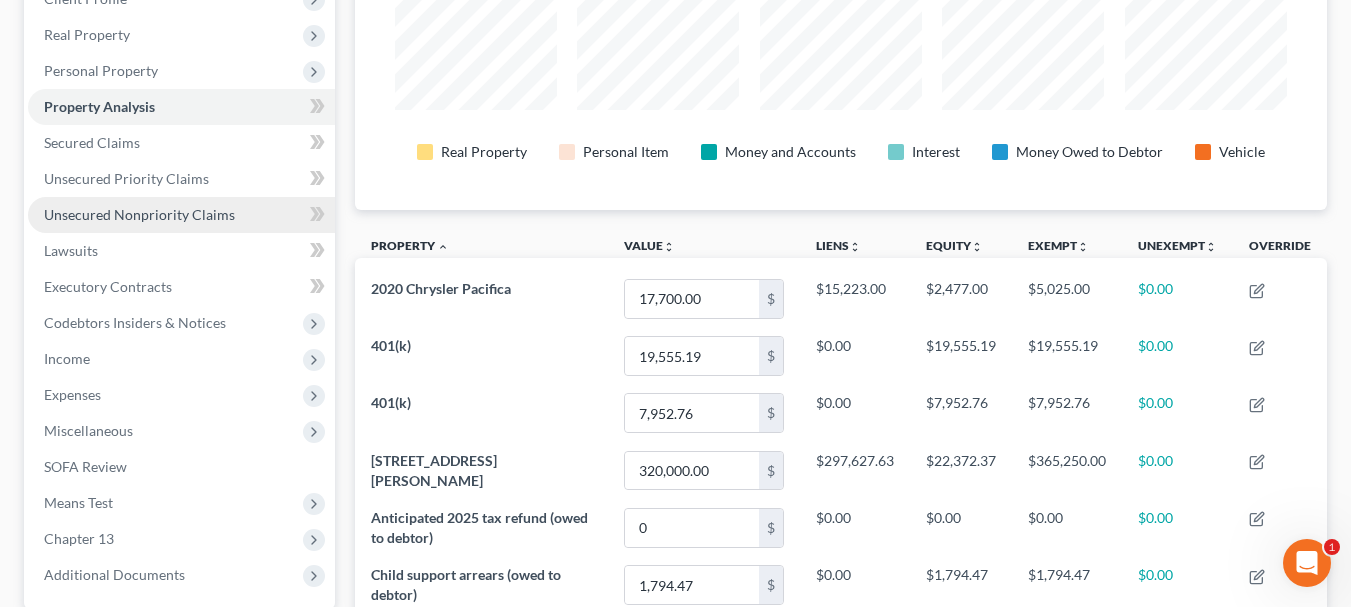 click on "Unsecured Nonpriority Claims" at bounding box center (181, 215) 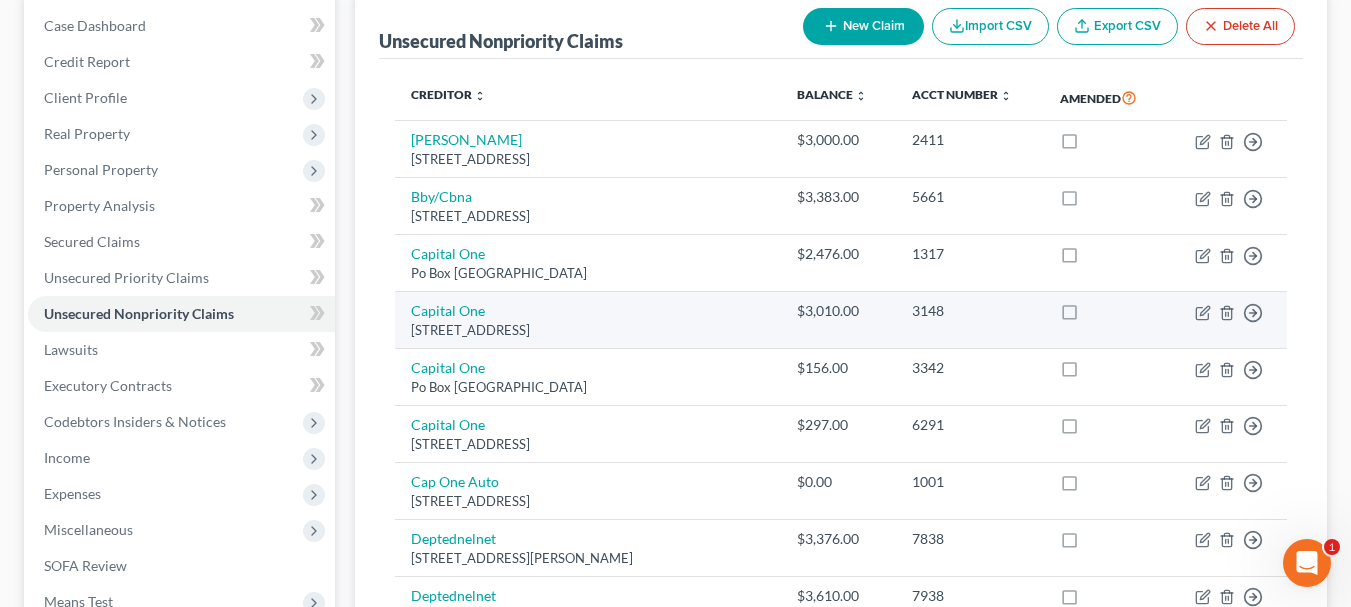 scroll, scrollTop: 300, scrollLeft: 0, axis: vertical 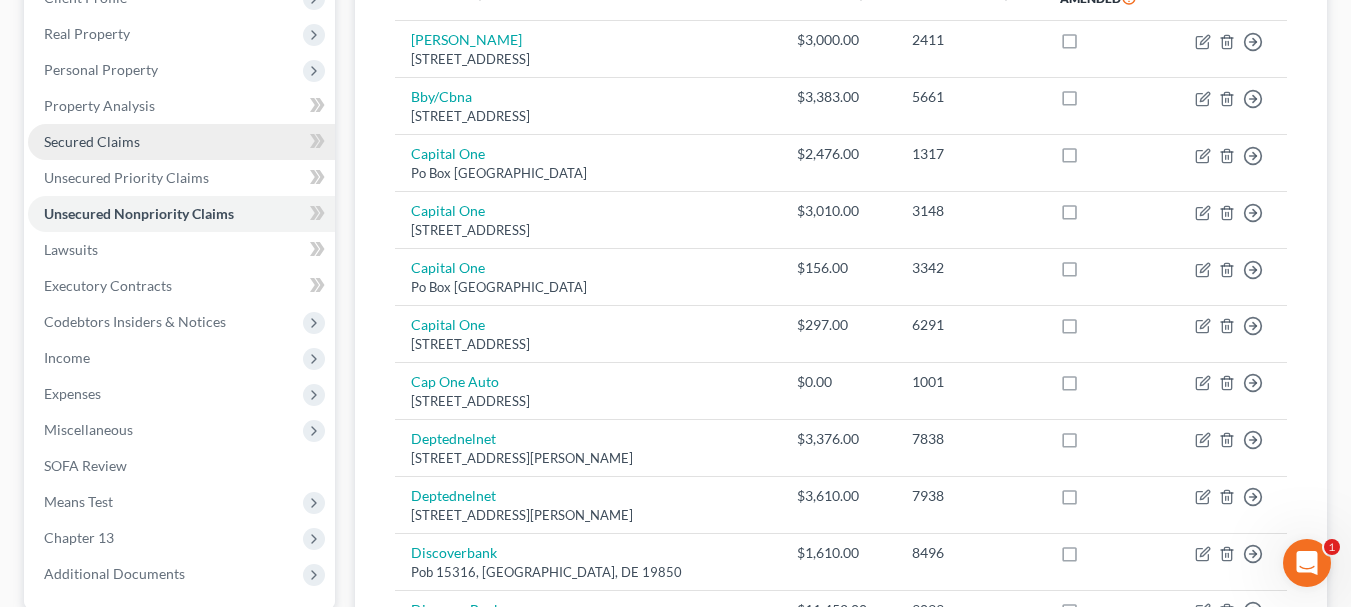 click on "Secured Claims" at bounding box center [92, 141] 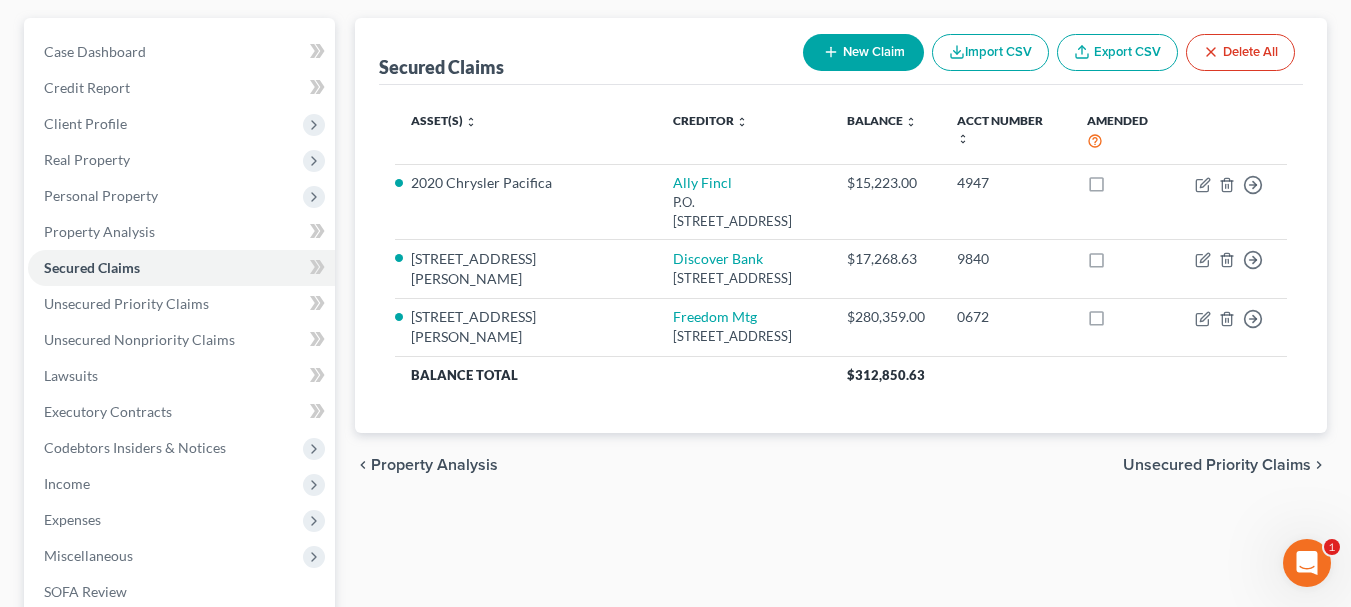 scroll, scrollTop: 200, scrollLeft: 0, axis: vertical 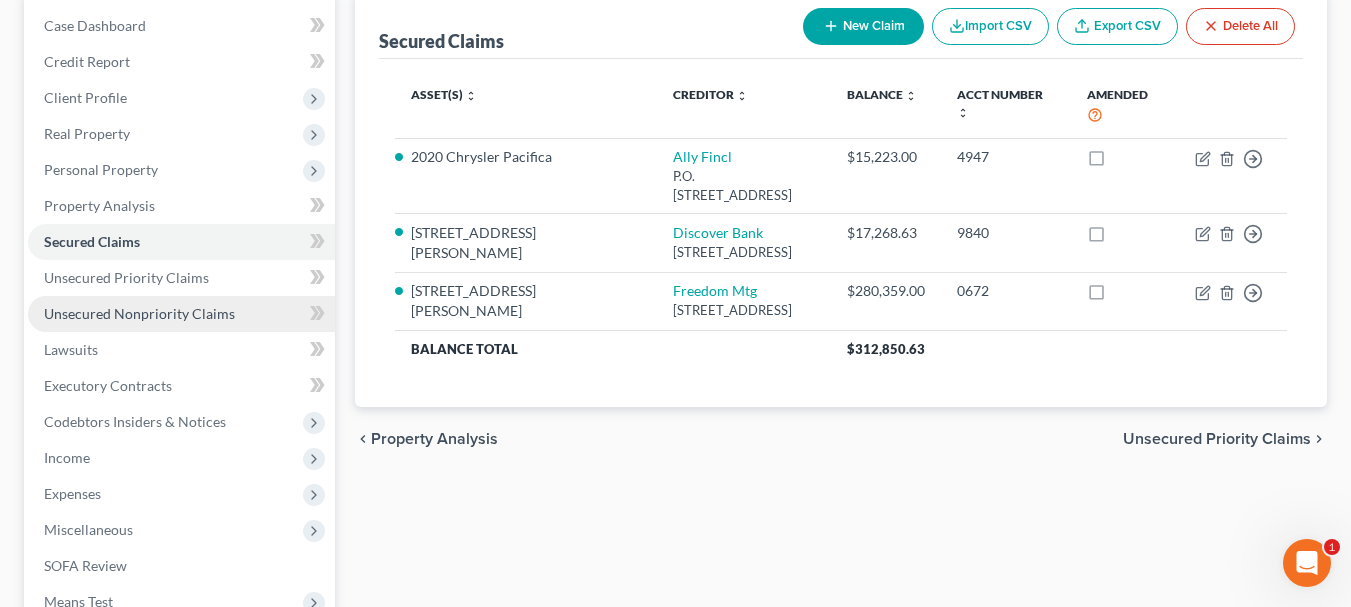 click on "Unsecured Nonpriority Claims" at bounding box center [181, 314] 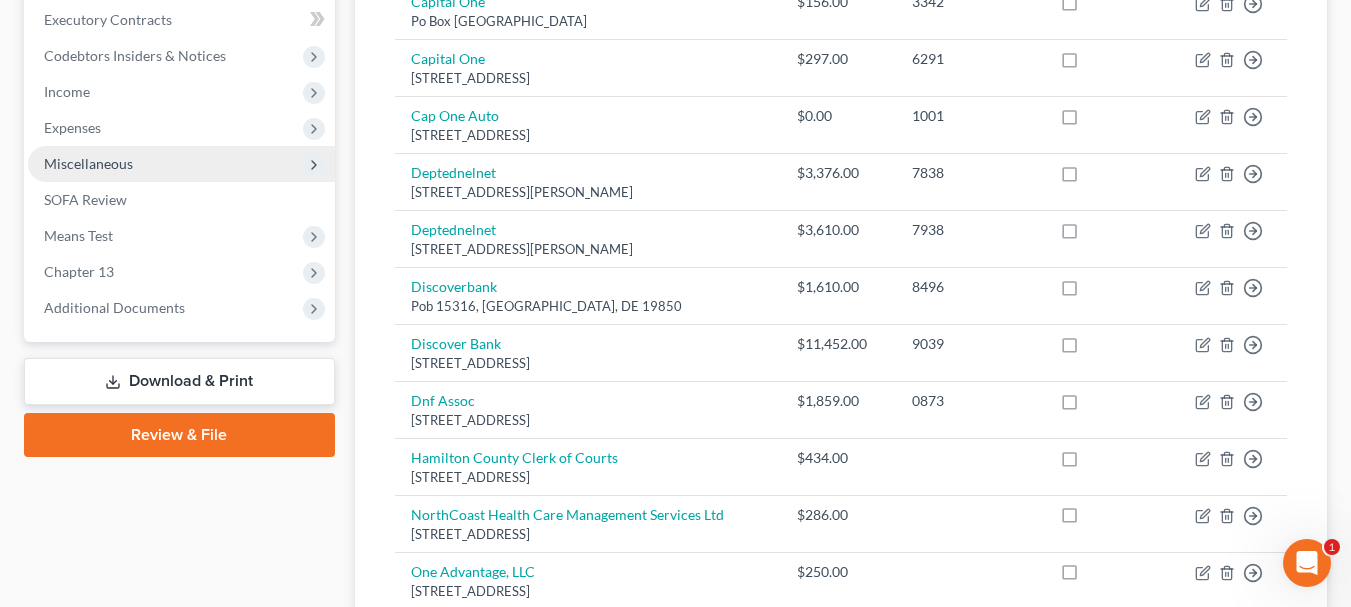 scroll, scrollTop: 400, scrollLeft: 0, axis: vertical 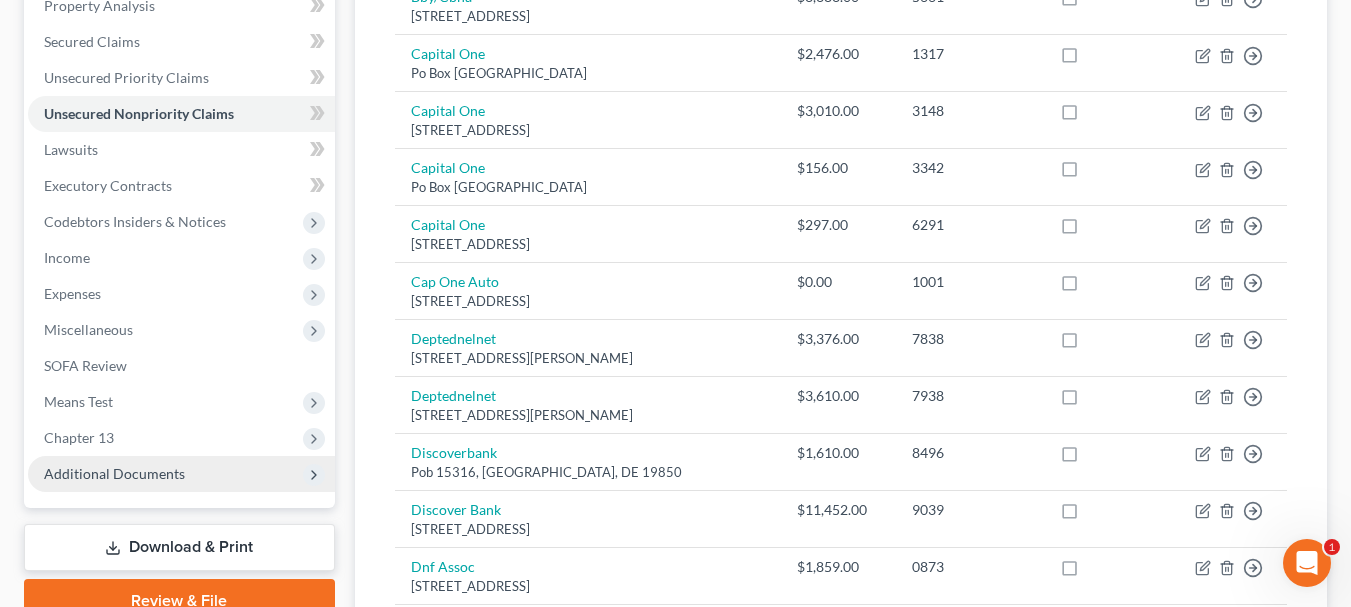 click on "Additional Documents" at bounding box center (114, 473) 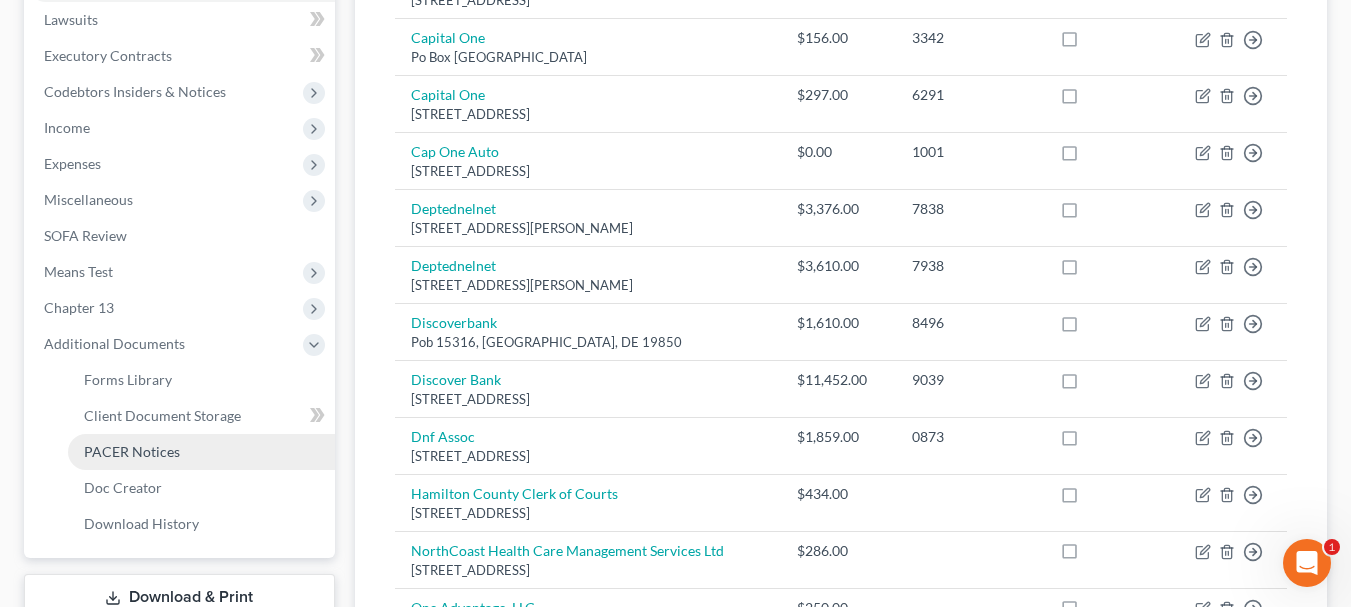 scroll, scrollTop: 600, scrollLeft: 0, axis: vertical 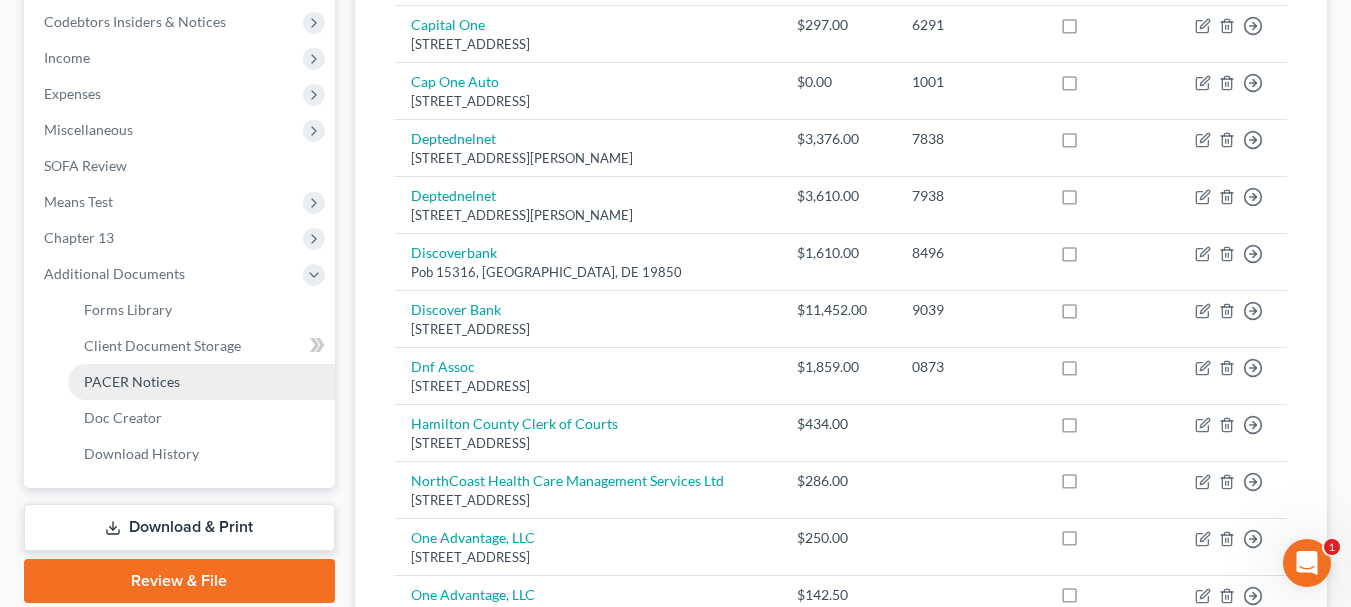 click on "PACER Notices" at bounding box center (132, 381) 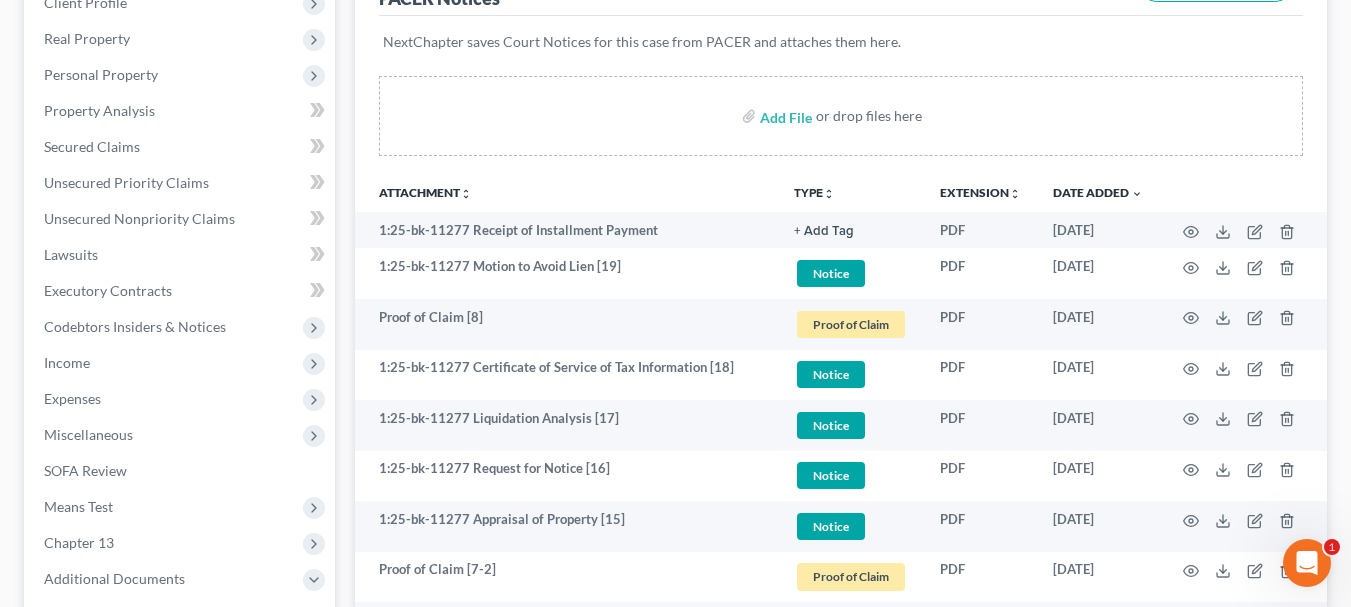 scroll, scrollTop: 300, scrollLeft: 0, axis: vertical 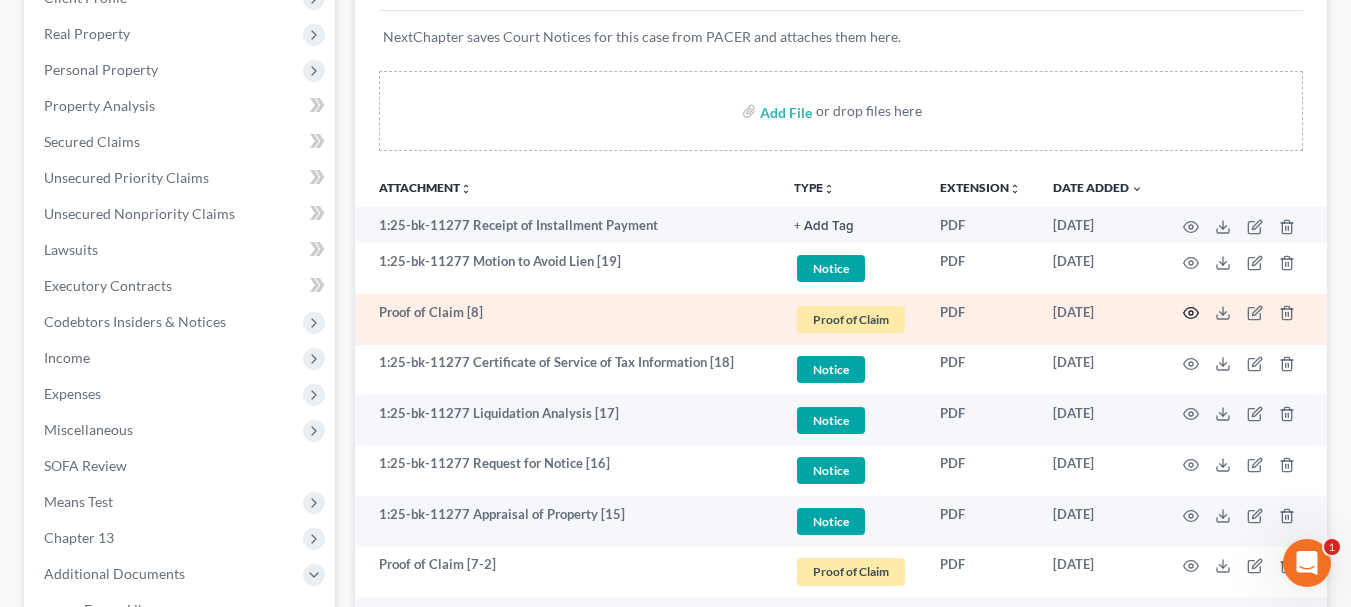 click 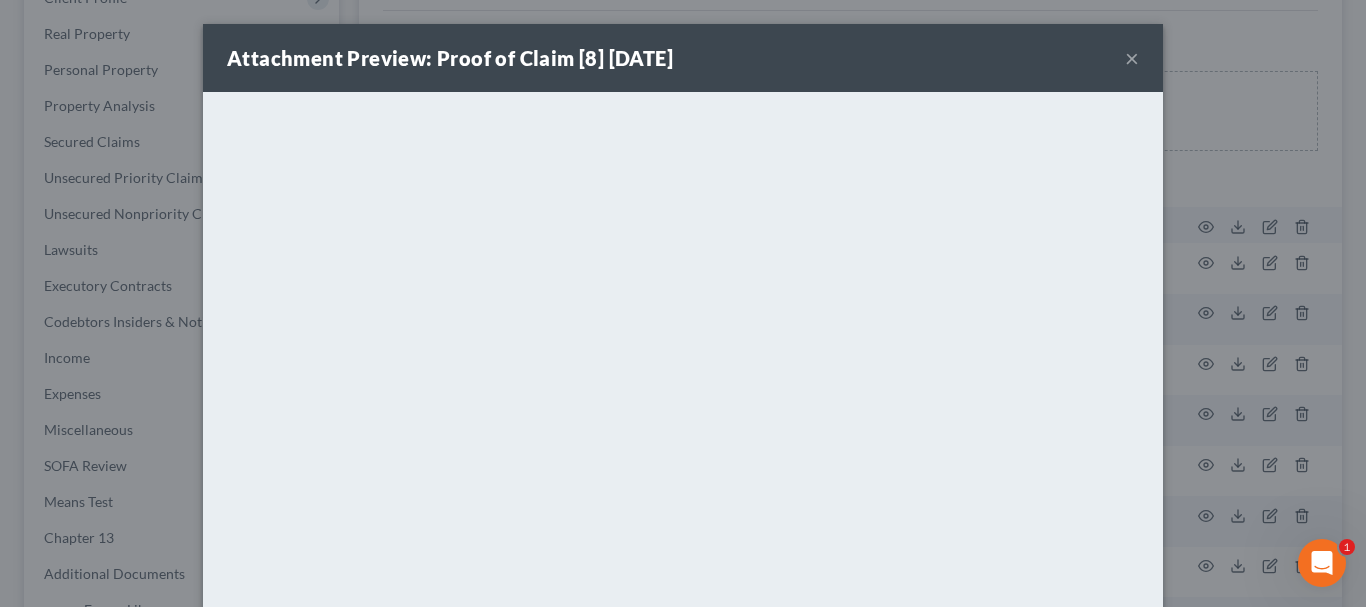 click on "×" at bounding box center [1132, 58] 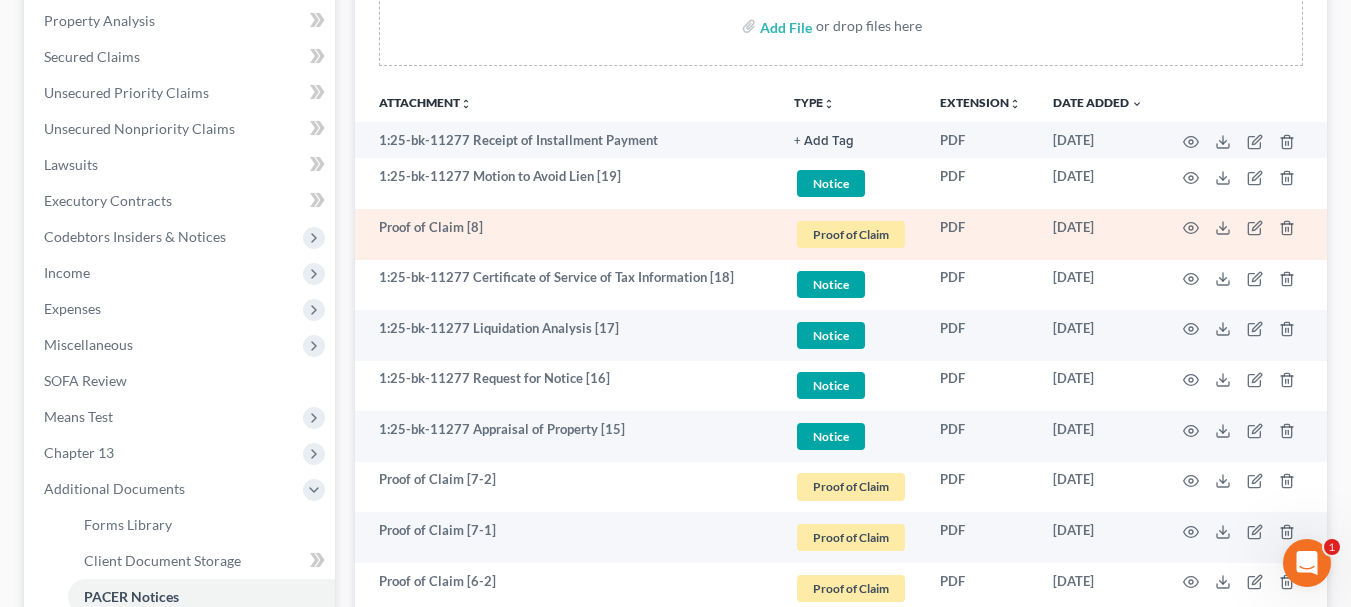scroll, scrollTop: 600, scrollLeft: 0, axis: vertical 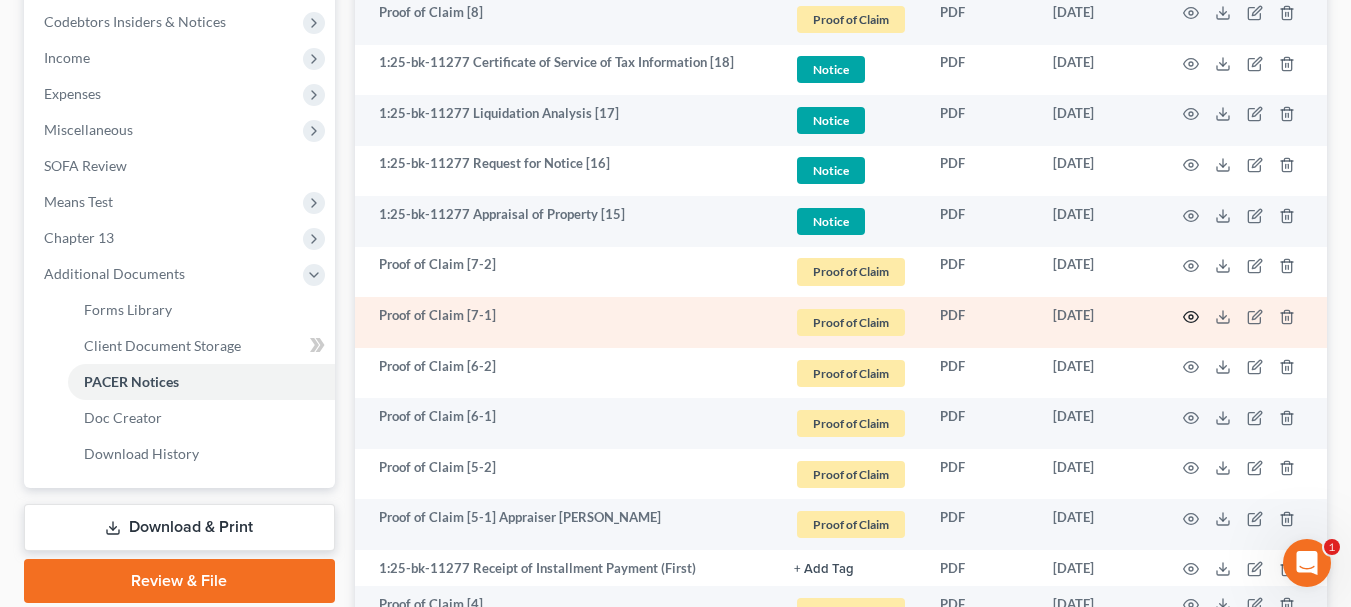 click 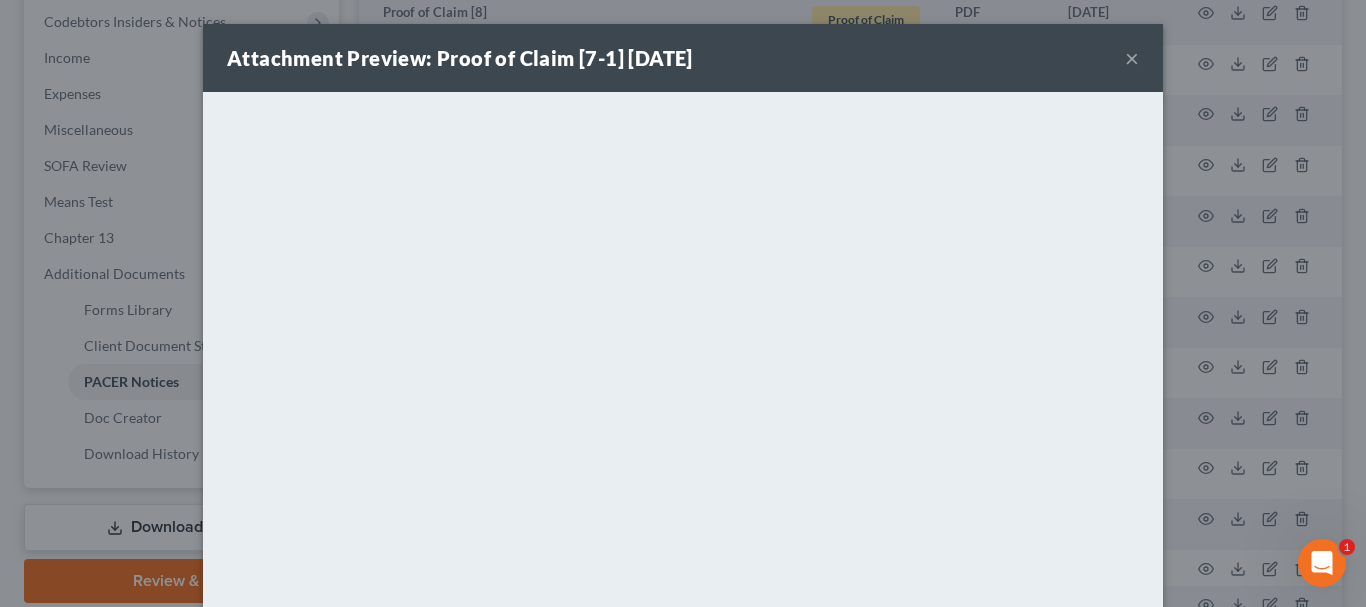 click on "×" at bounding box center (1132, 58) 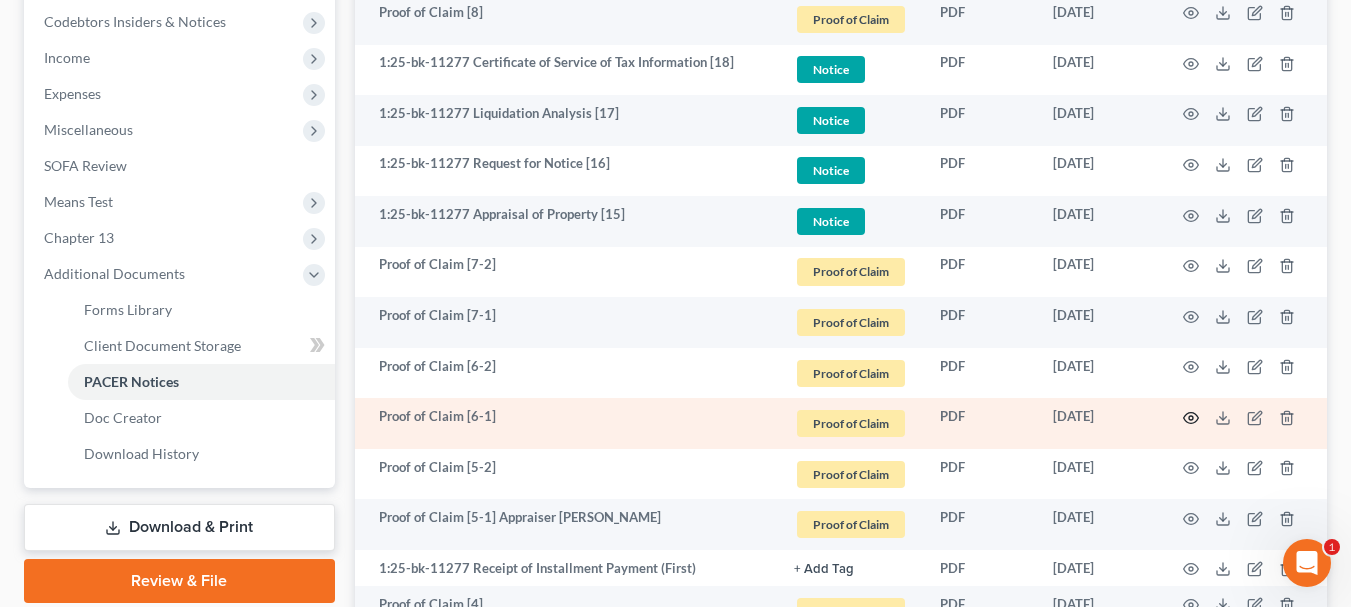 click 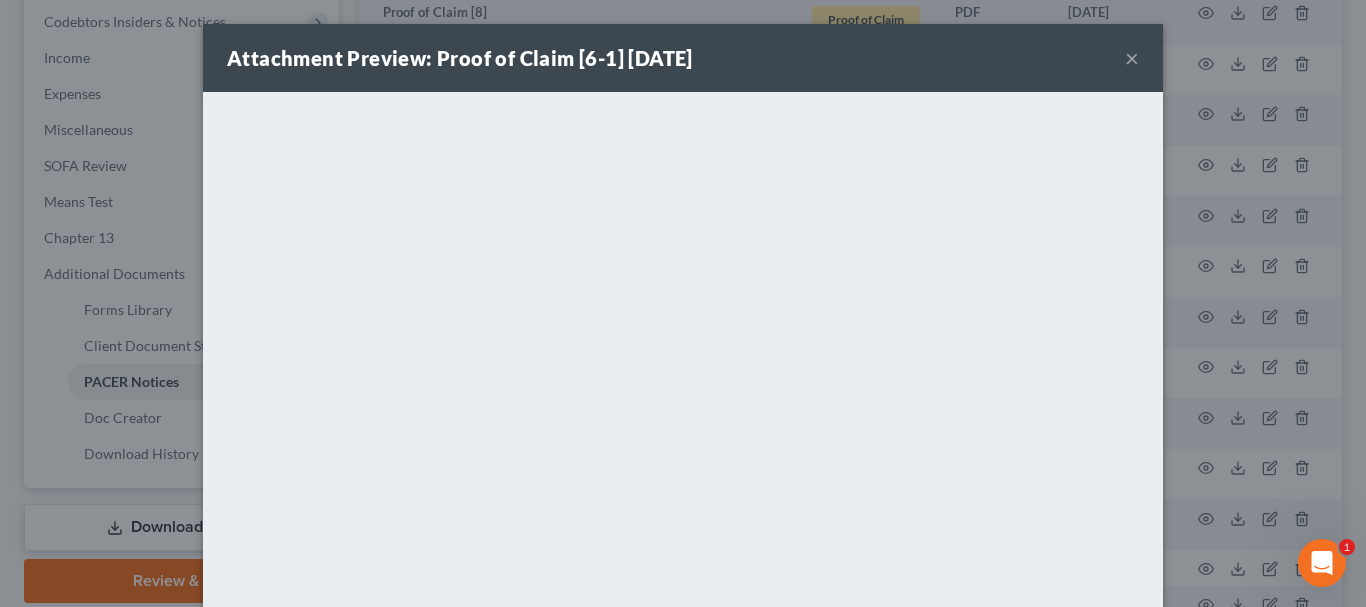 click on "×" at bounding box center (1132, 58) 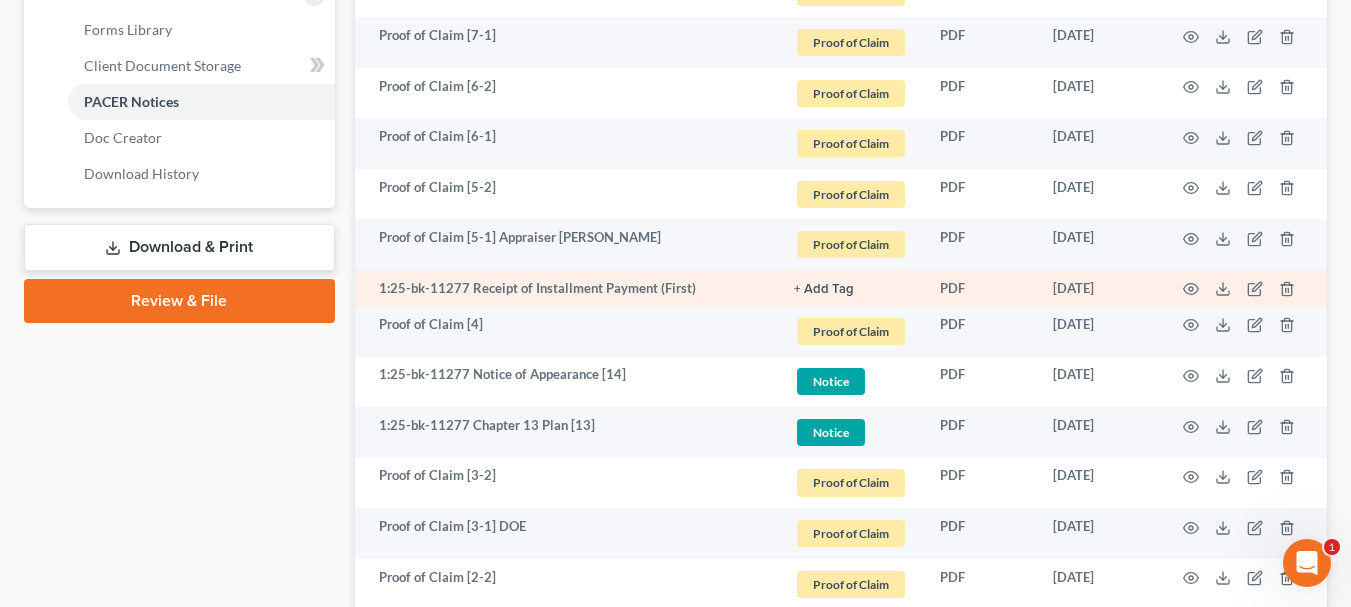 scroll, scrollTop: 900, scrollLeft: 0, axis: vertical 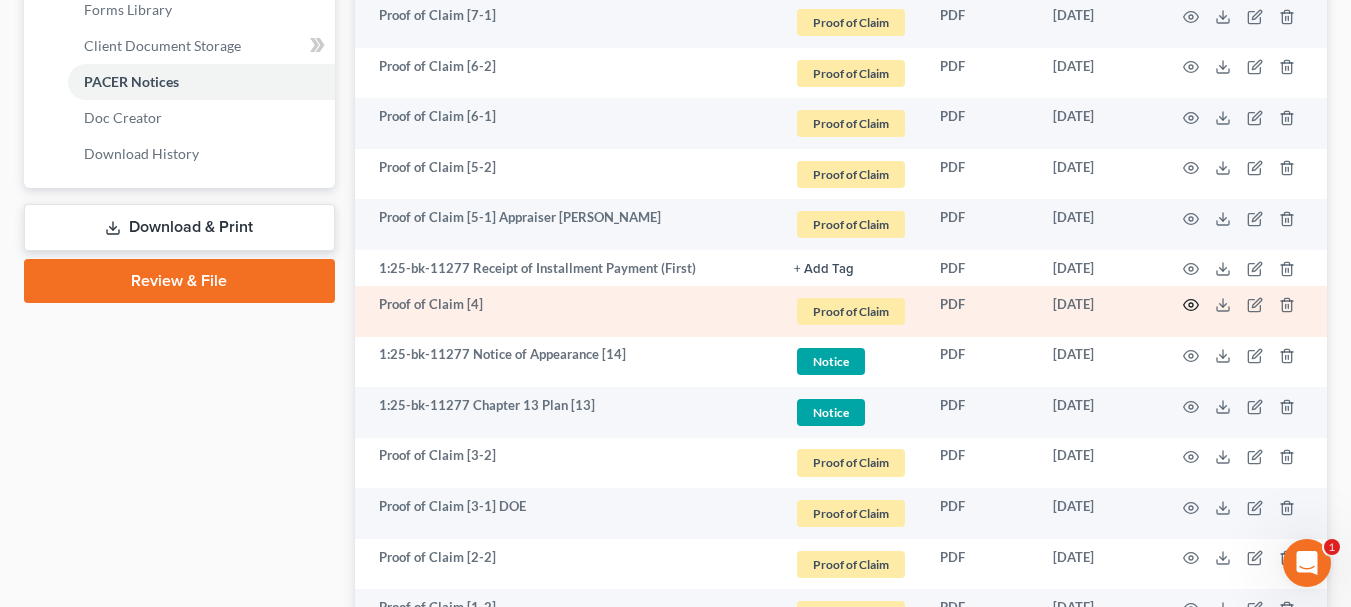 click 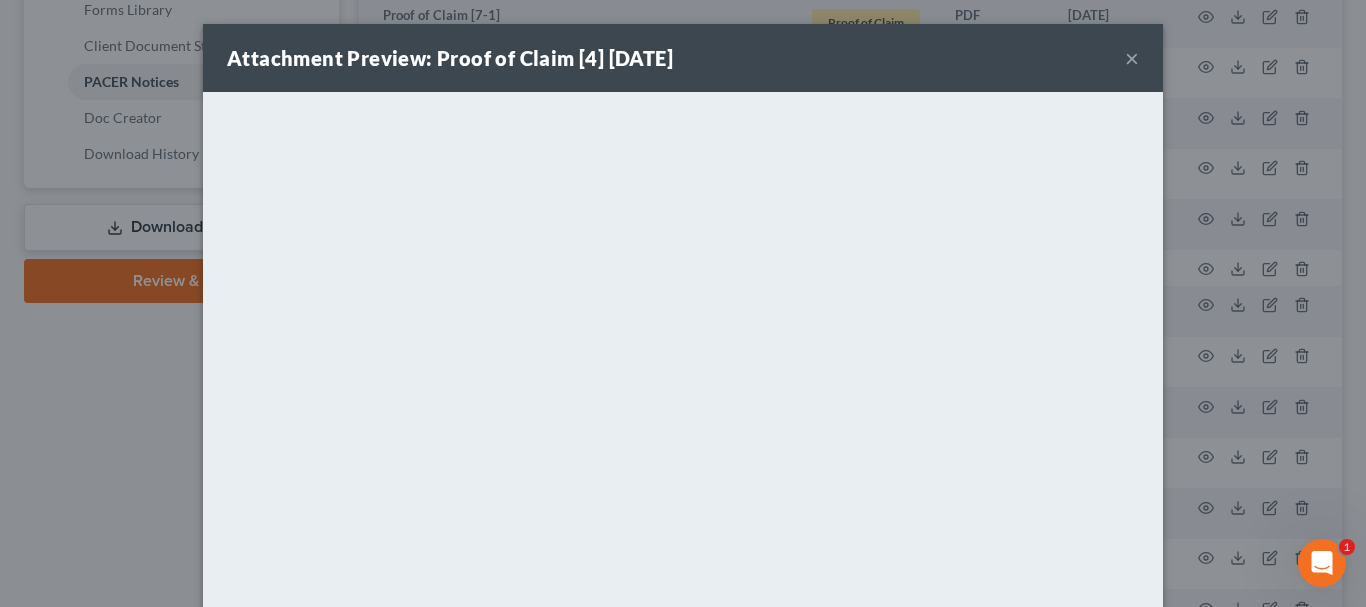 click on "×" at bounding box center (1132, 58) 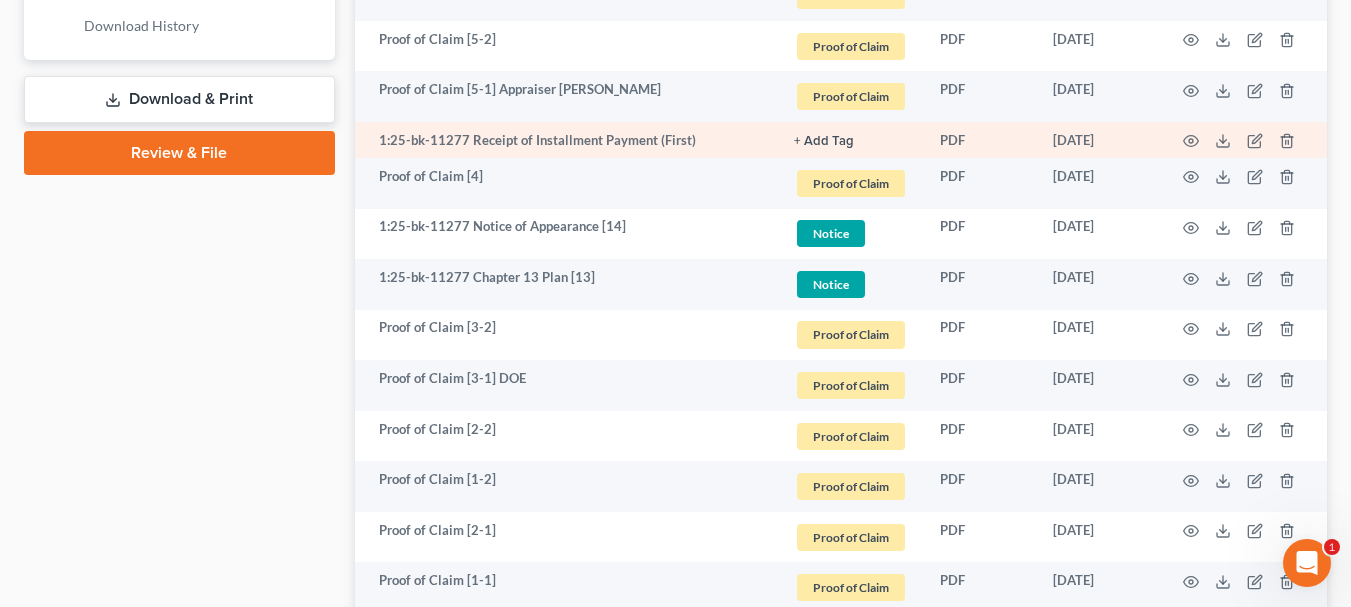 scroll, scrollTop: 1100, scrollLeft: 0, axis: vertical 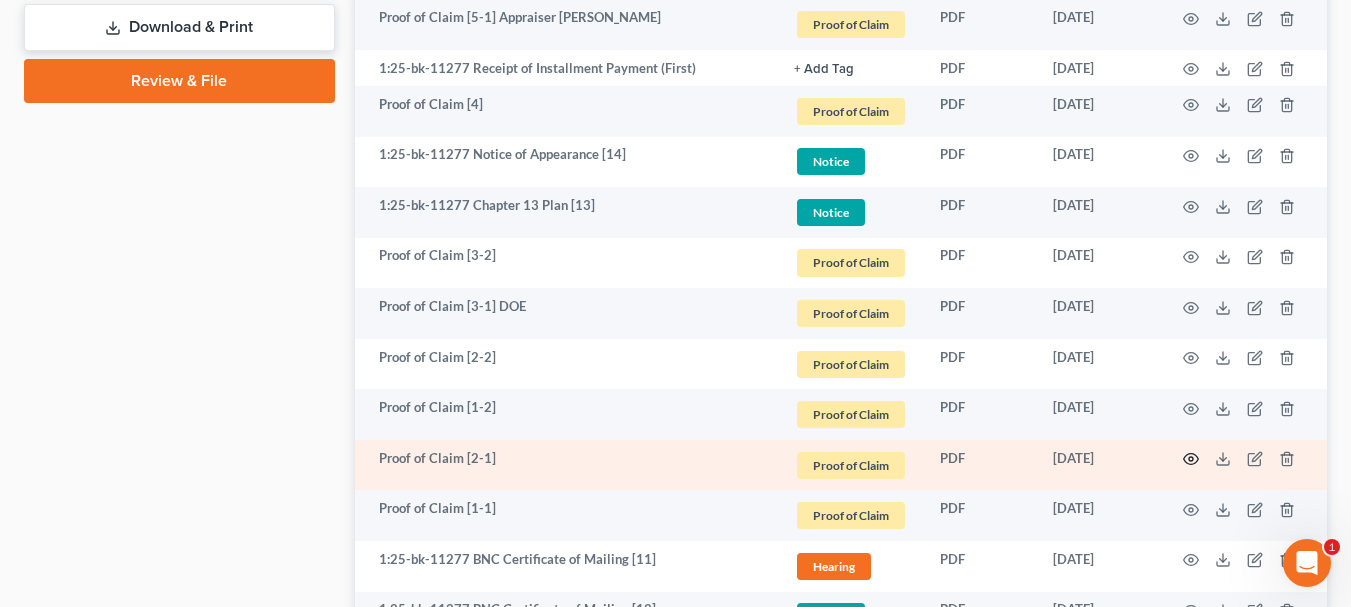 click 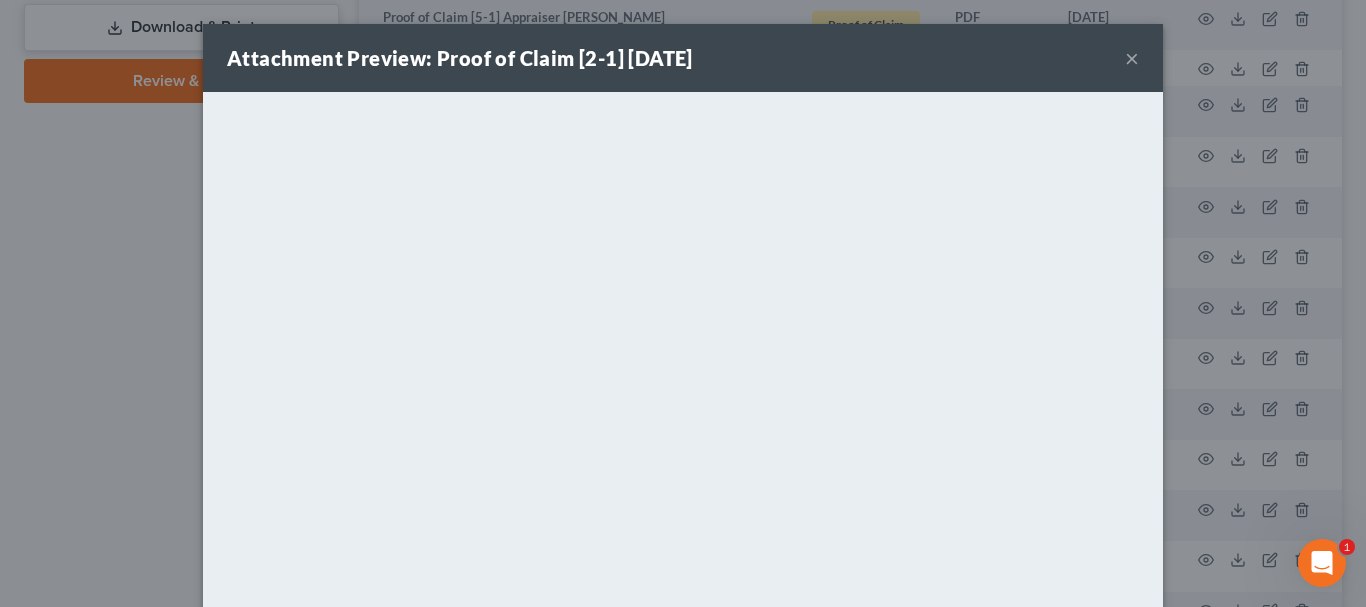 click on "×" at bounding box center (1132, 58) 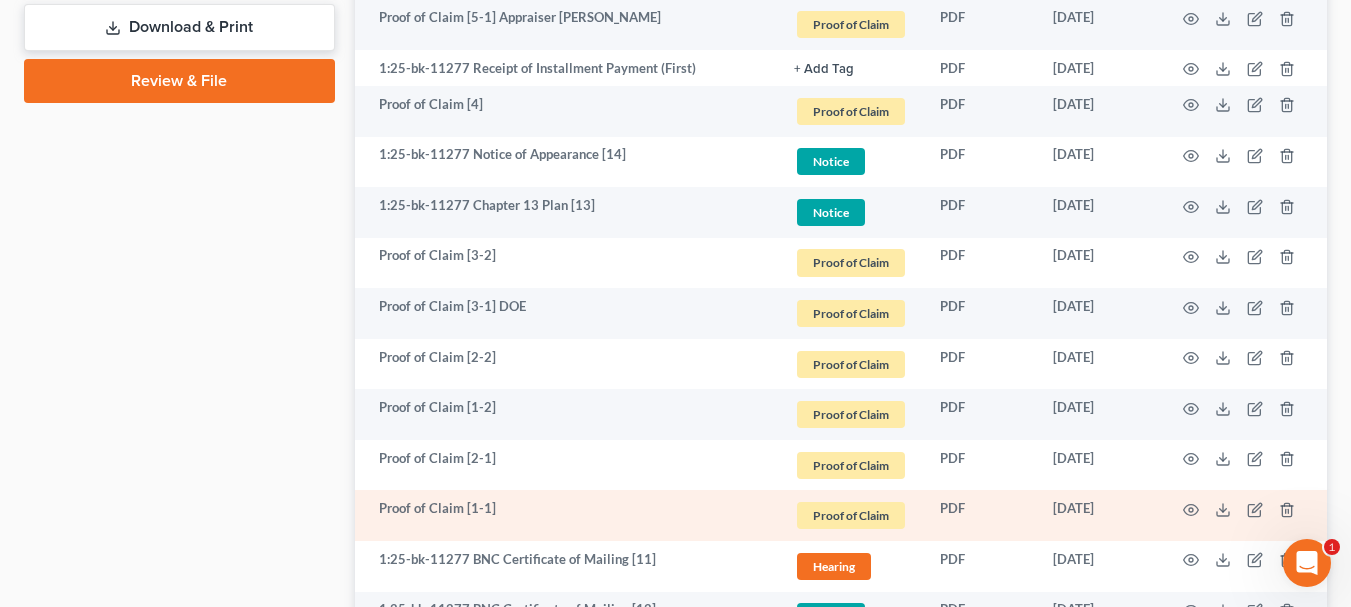click at bounding box center (1243, 515) 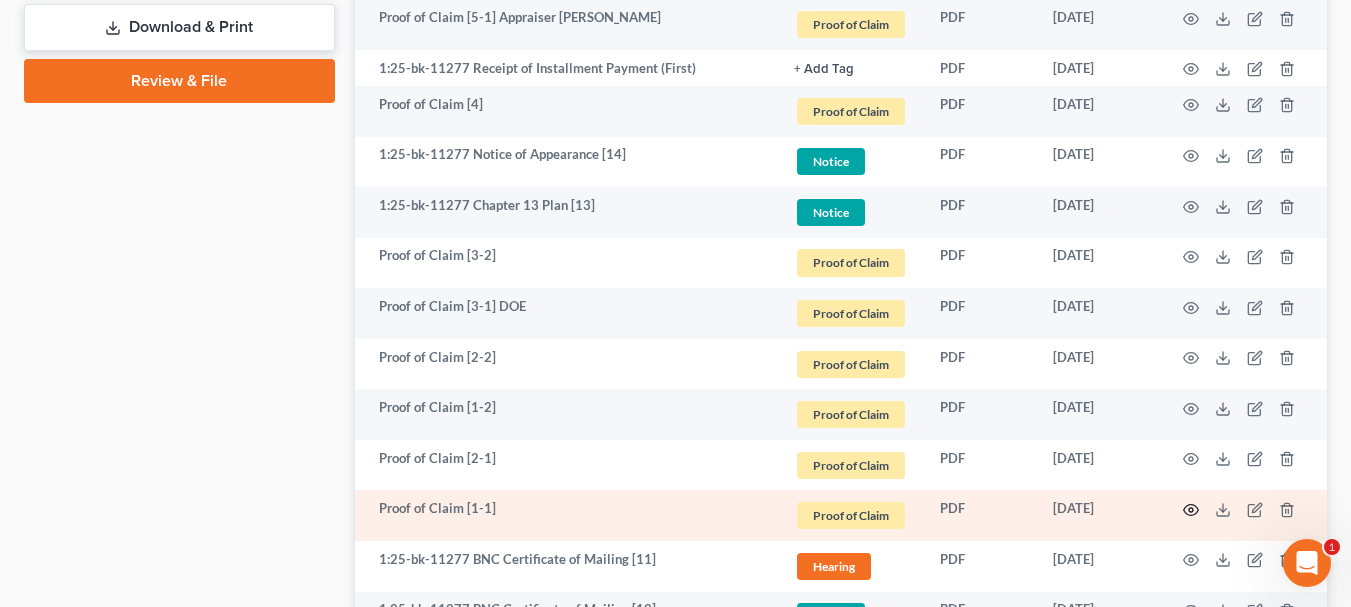 click 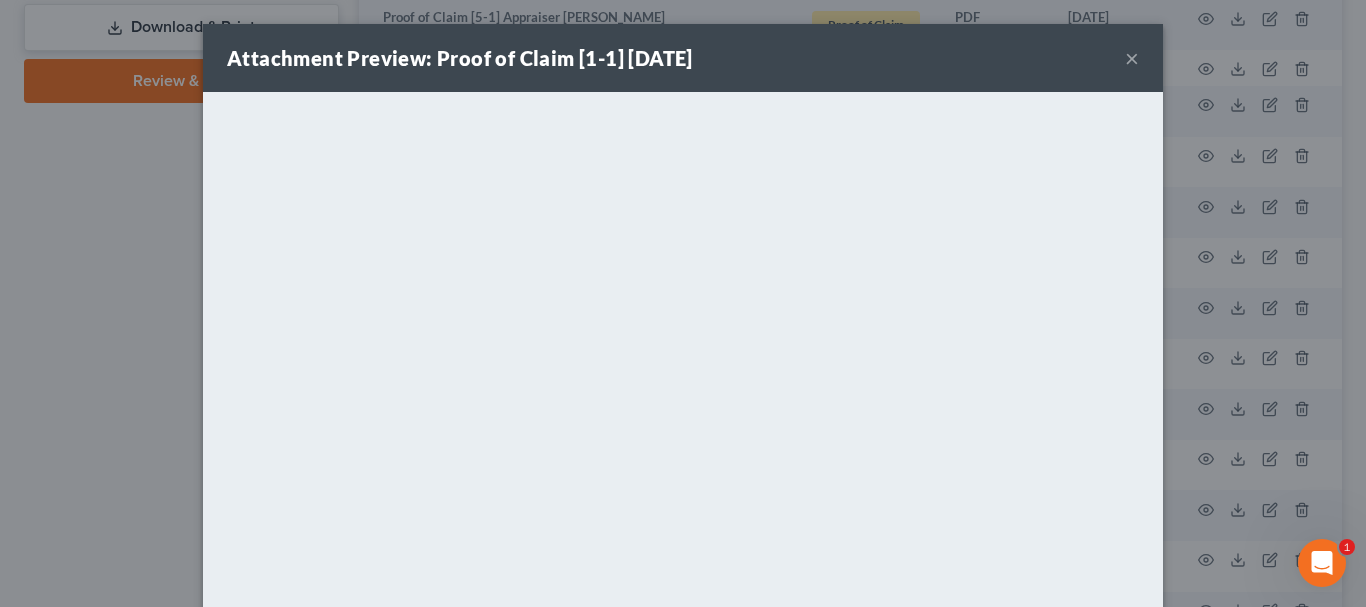 click on "×" at bounding box center (1132, 58) 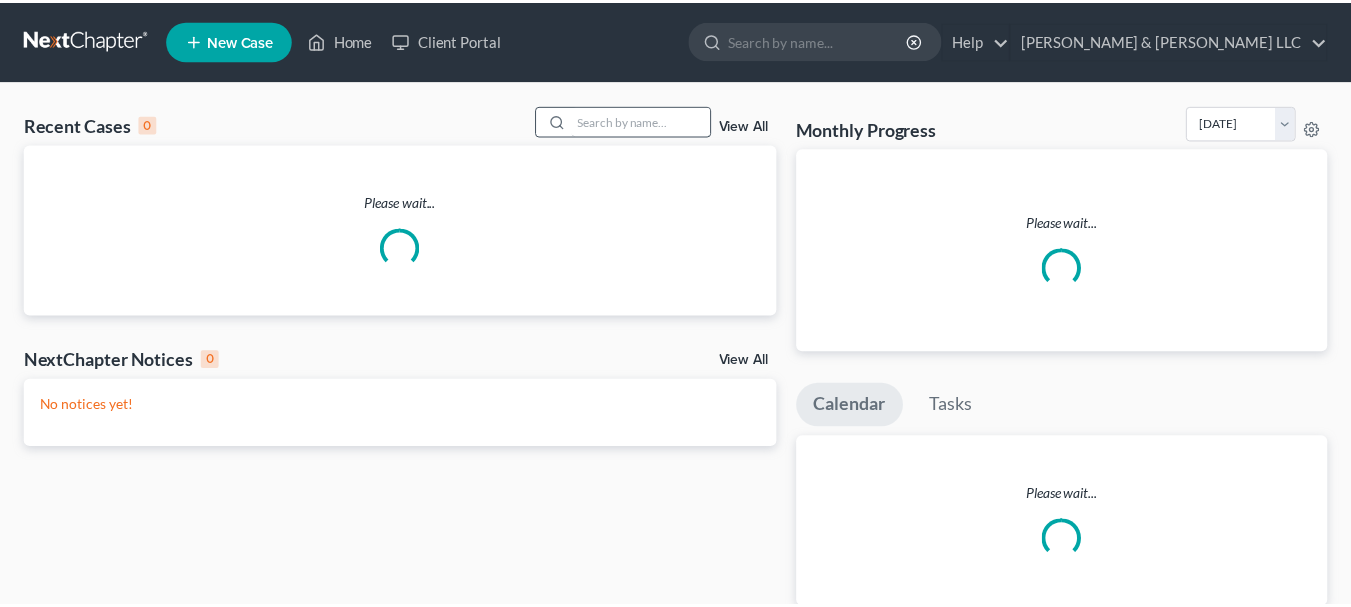 scroll, scrollTop: 0, scrollLeft: 0, axis: both 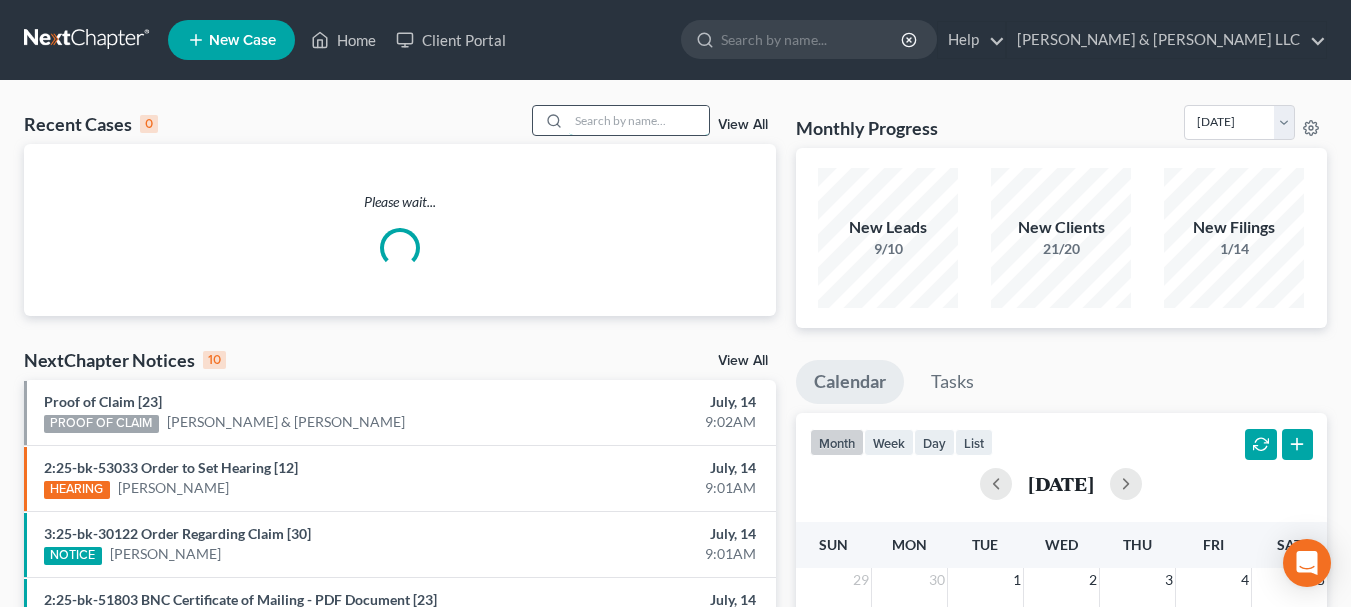 click at bounding box center [639, 120] 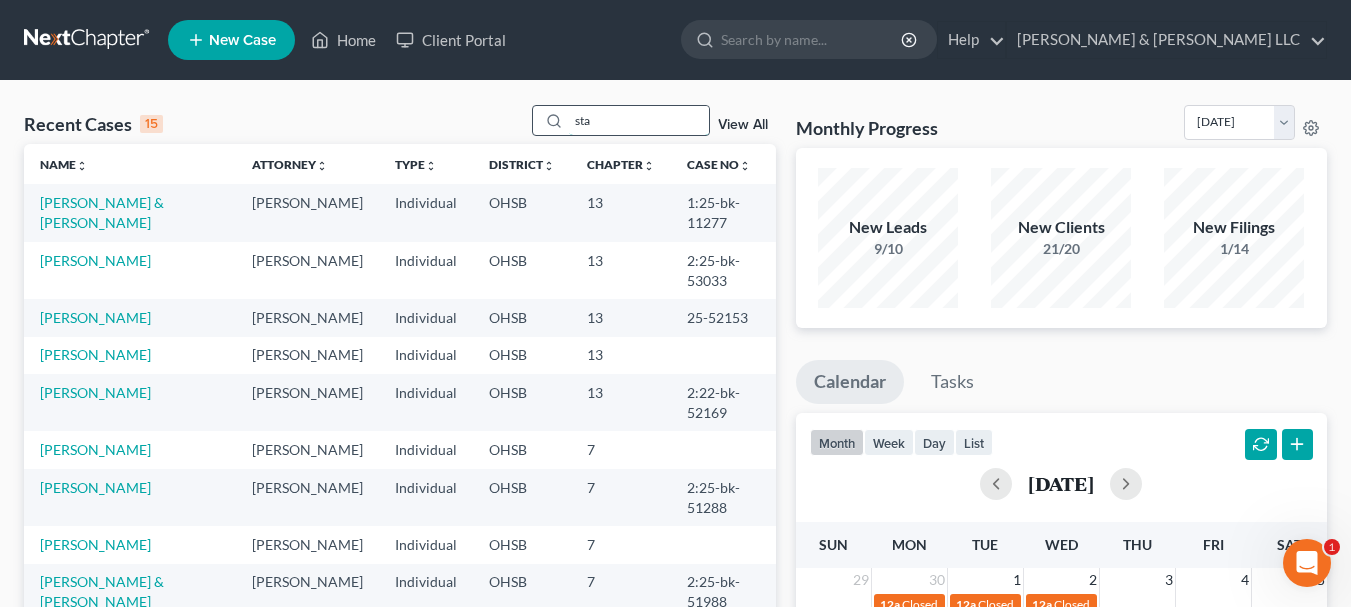 scroll, scrollTop: 0, scrollLeft: 0, axis: both 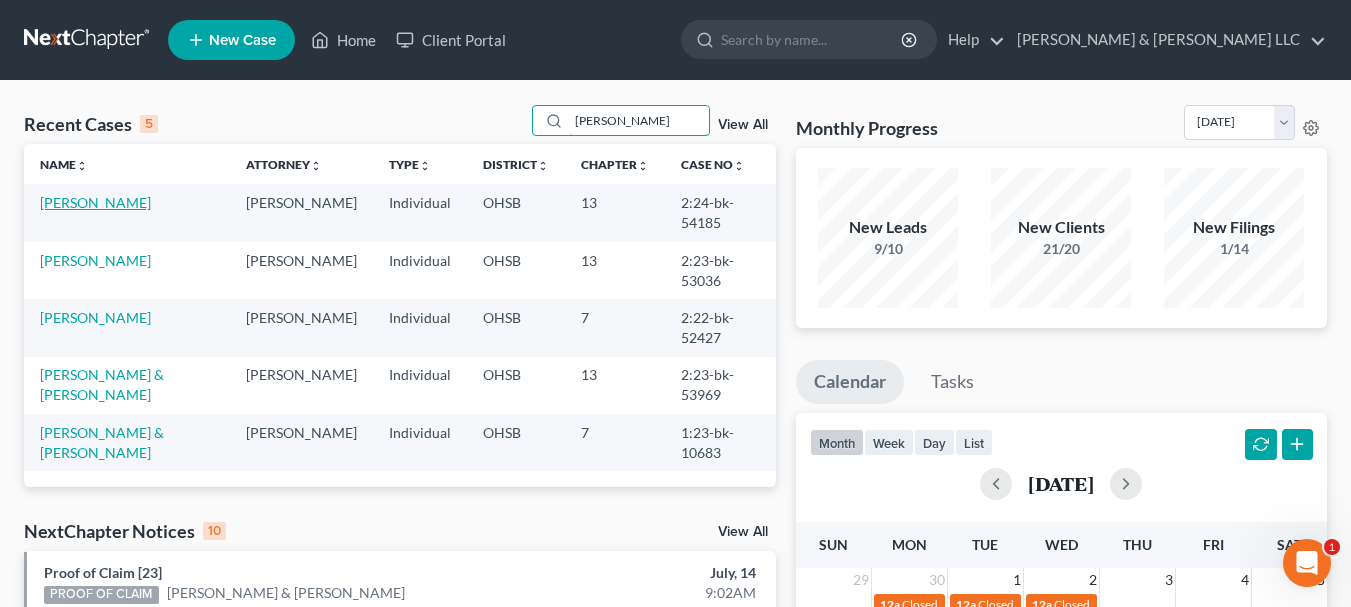 type on "stanley" 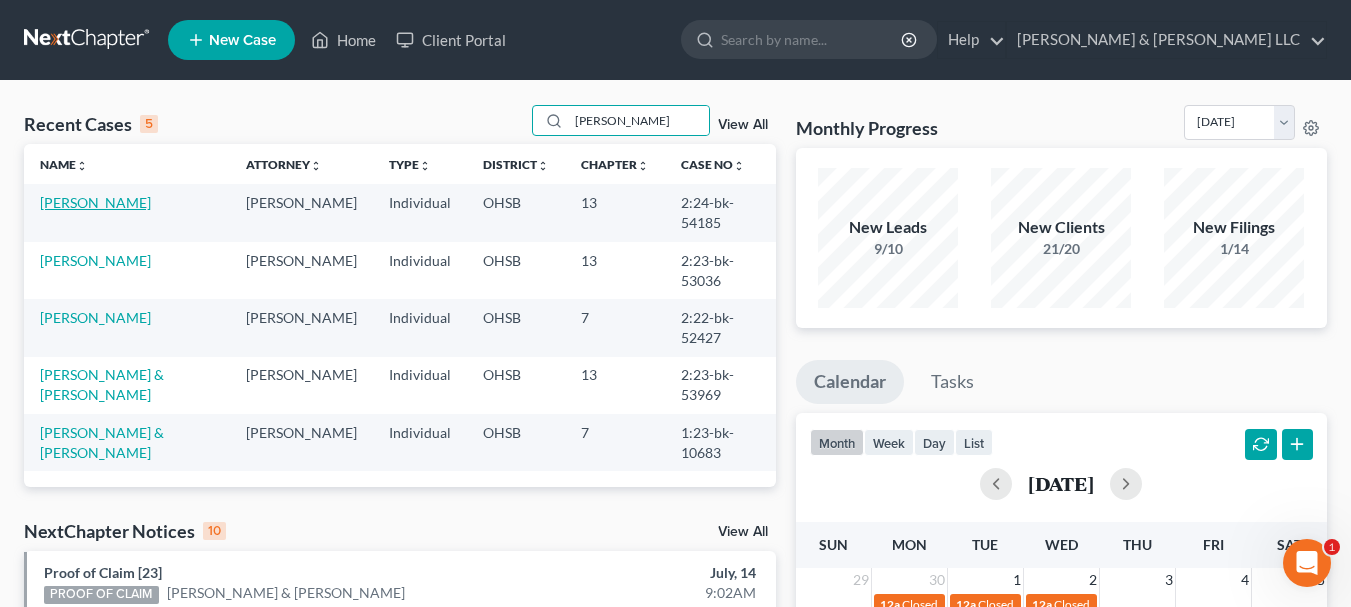 click on "Stanley, Elizabeth" at bounding box center [95, 202] 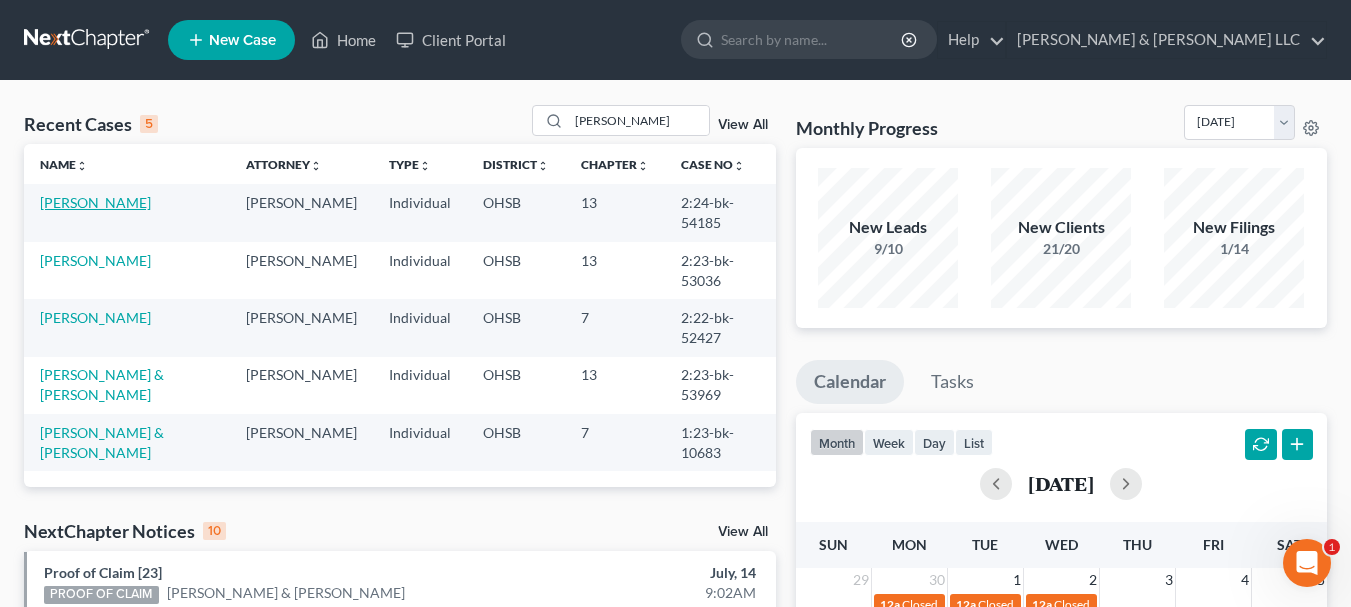 select on "3" 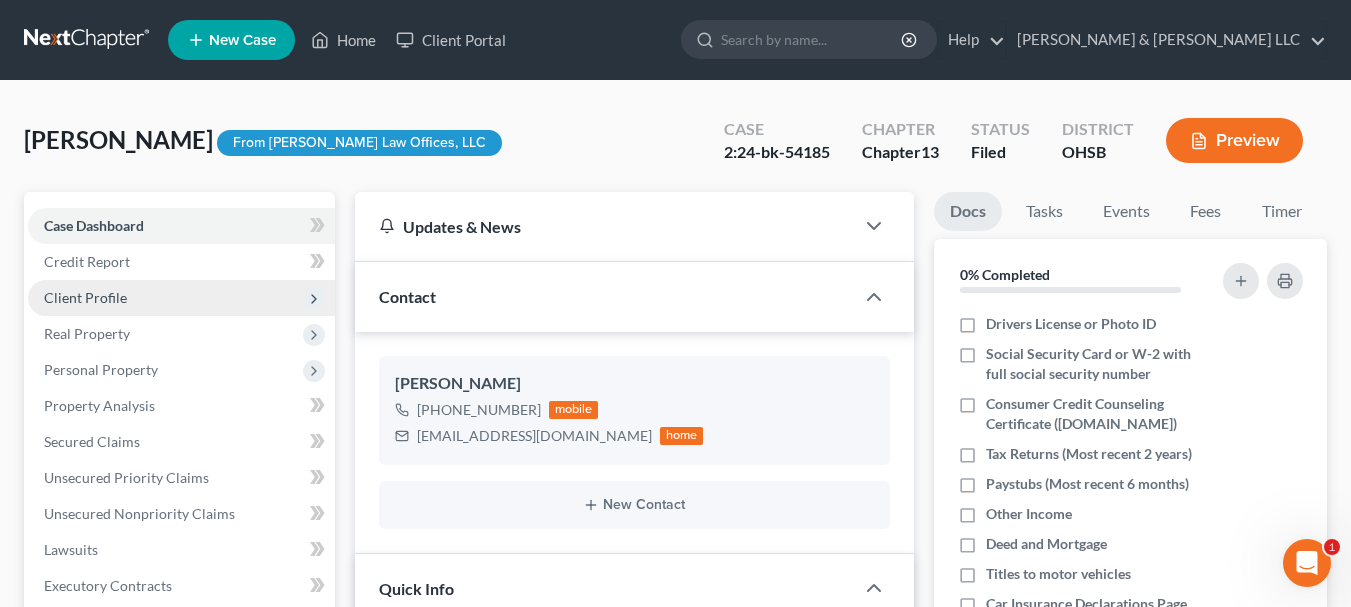 scroll, scrollTop: 100, scrollLeft: 0, axis: vertical 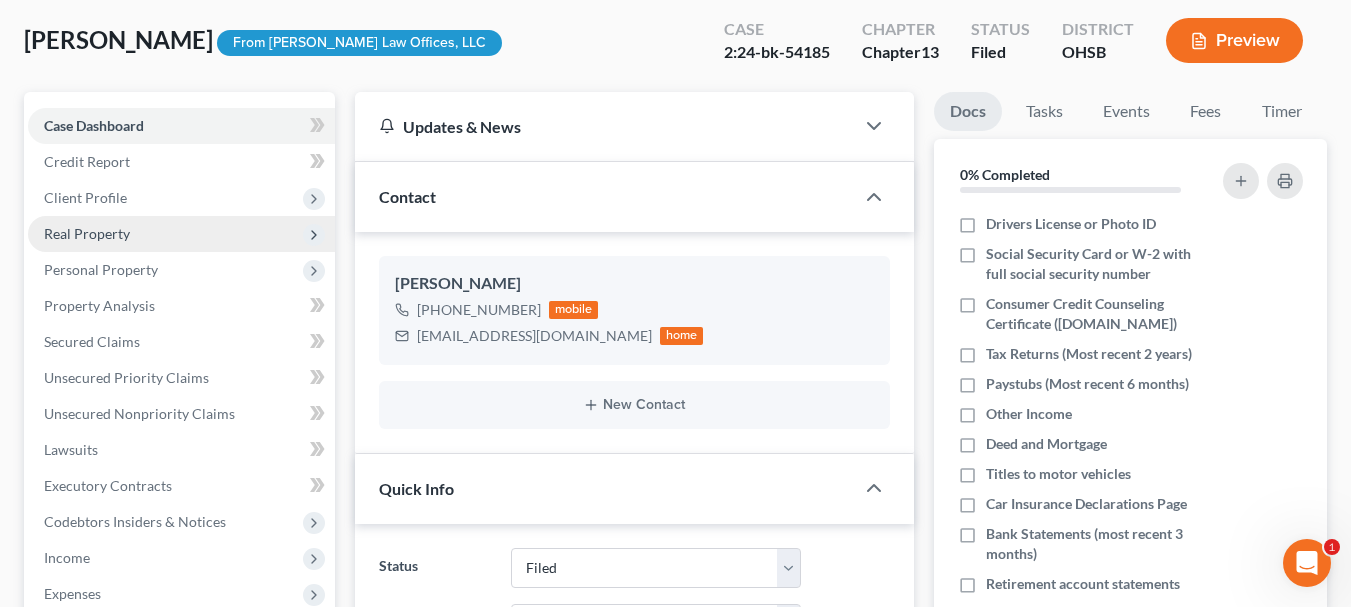 click on "Real Property" at bounding box center [181, 234] 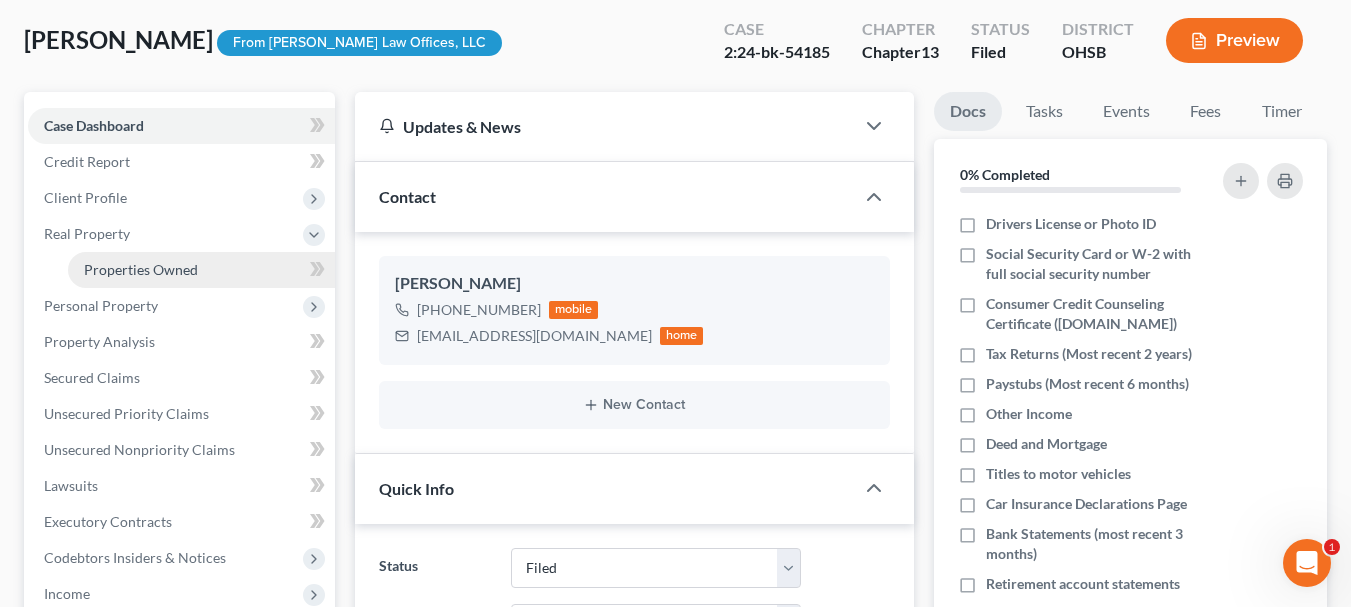 click on "Properties Owned" at bounding box center (141, 269) 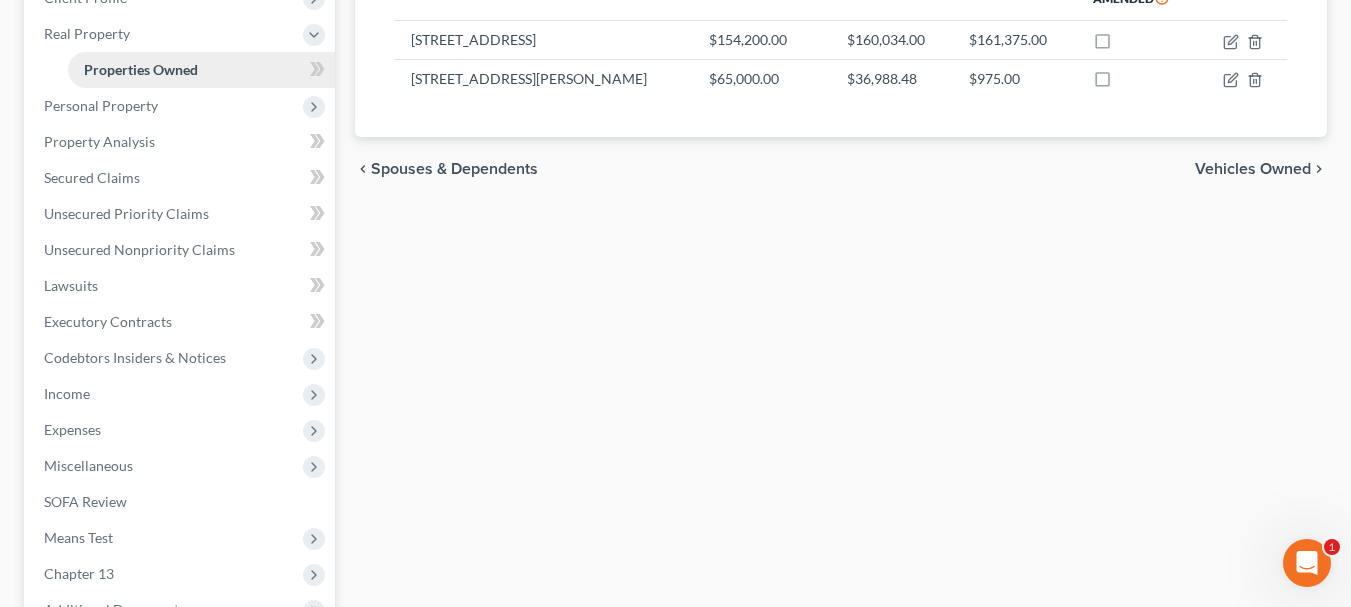 scroll, scrollTop: 400, scrollLeft: 0, axis: vertical 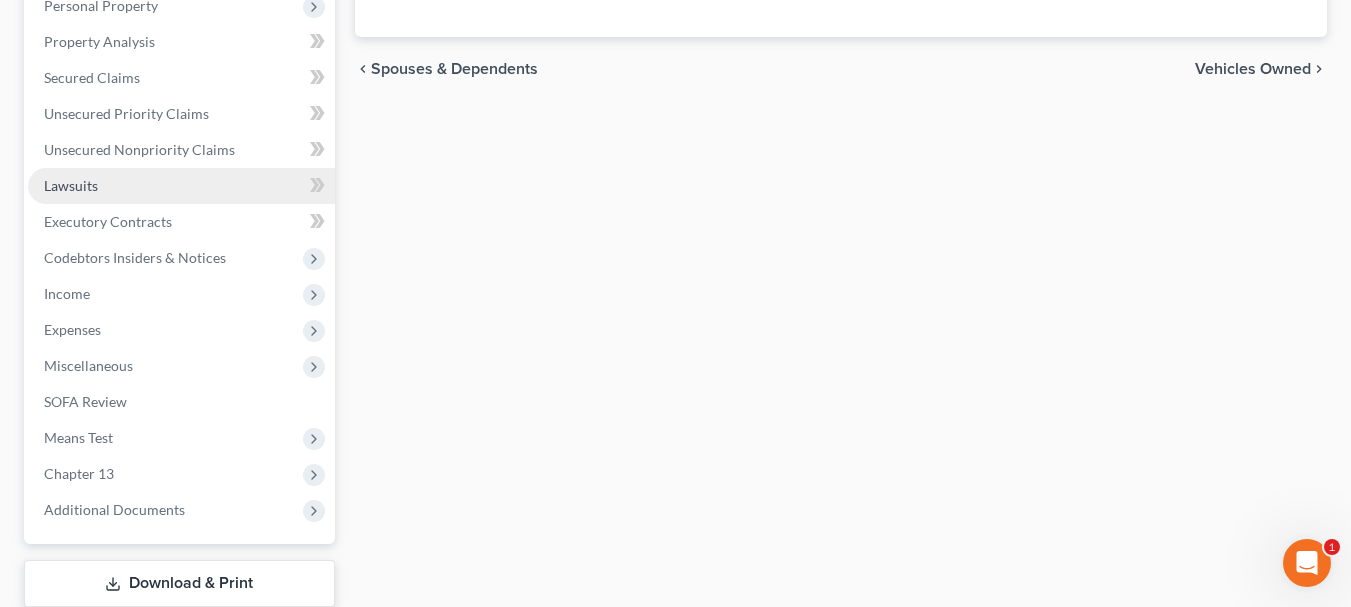 click on "Lawsuits" at bounding box center [181, 186] 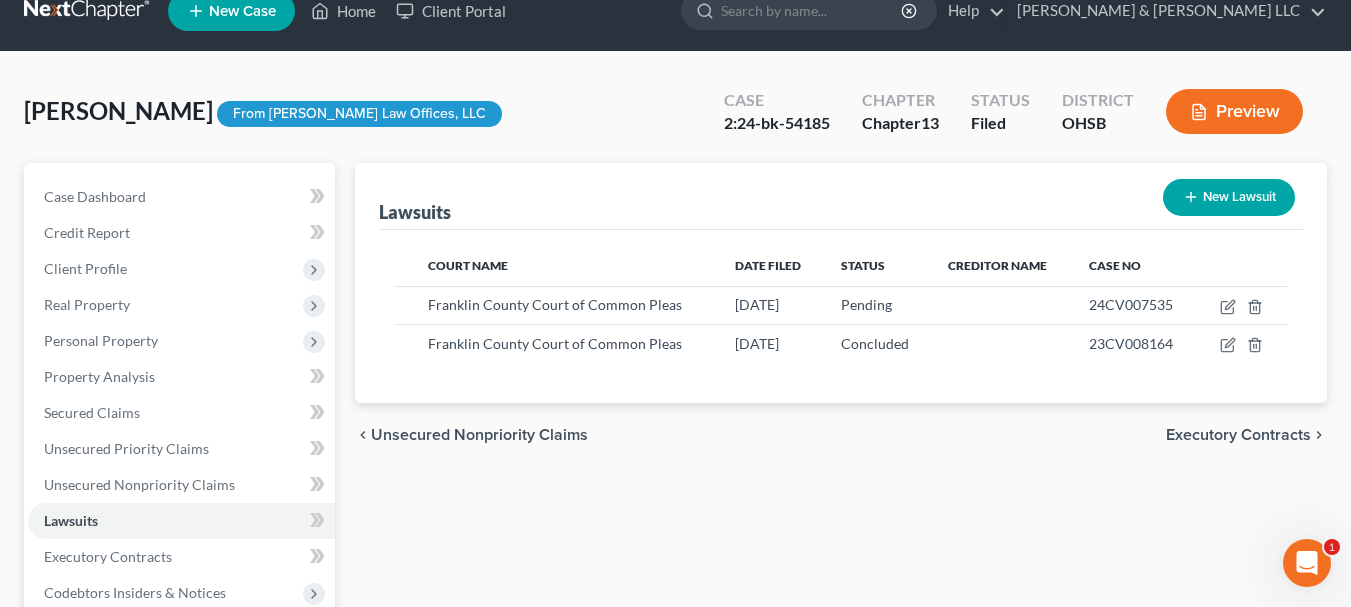 scroll, scrollTop: 0, scrollLeft: 0, axis: both 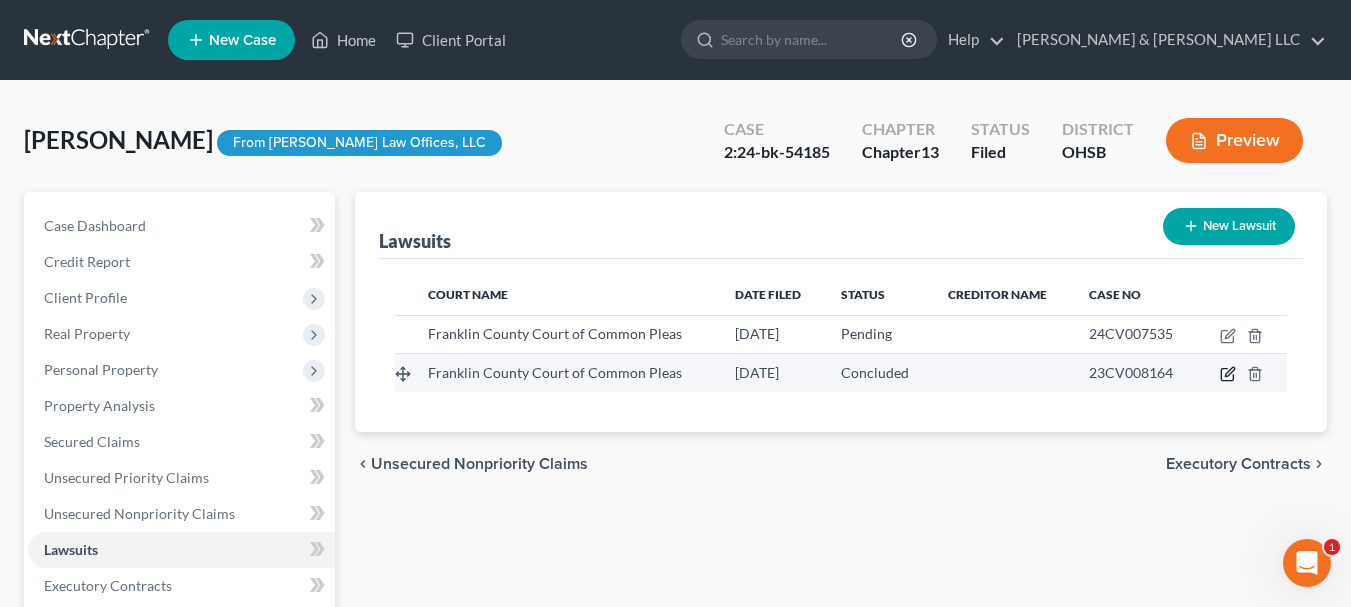 click 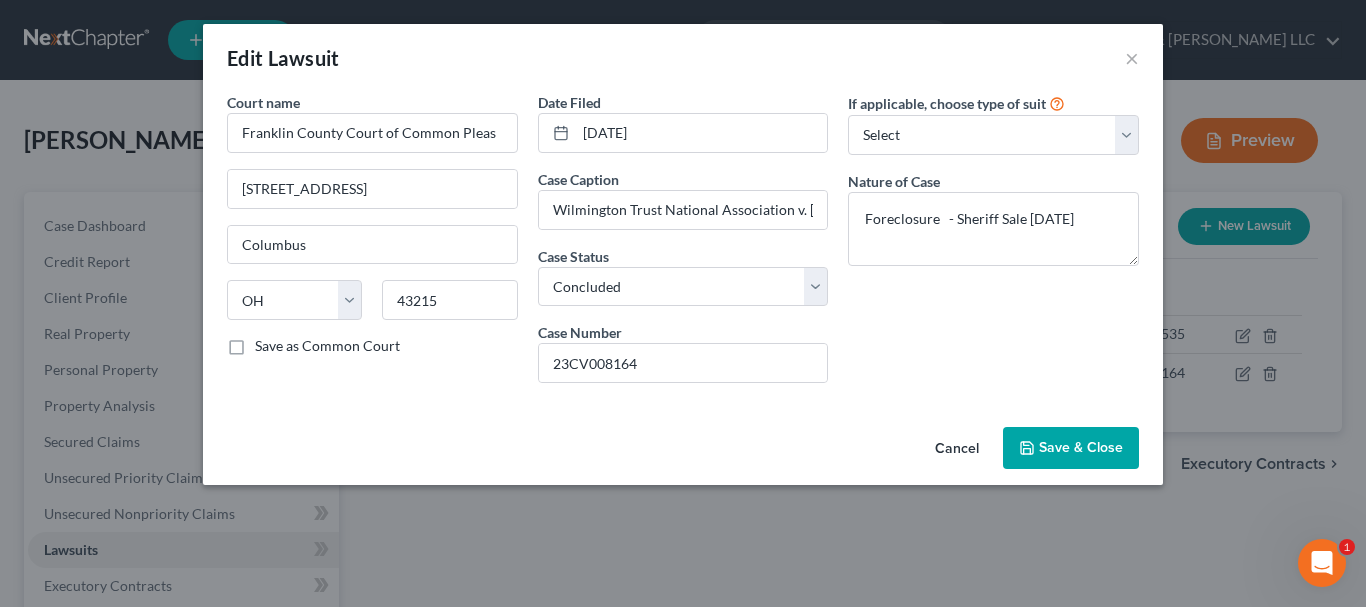 click on "Save & Close" at bounding box center [1071, 448] 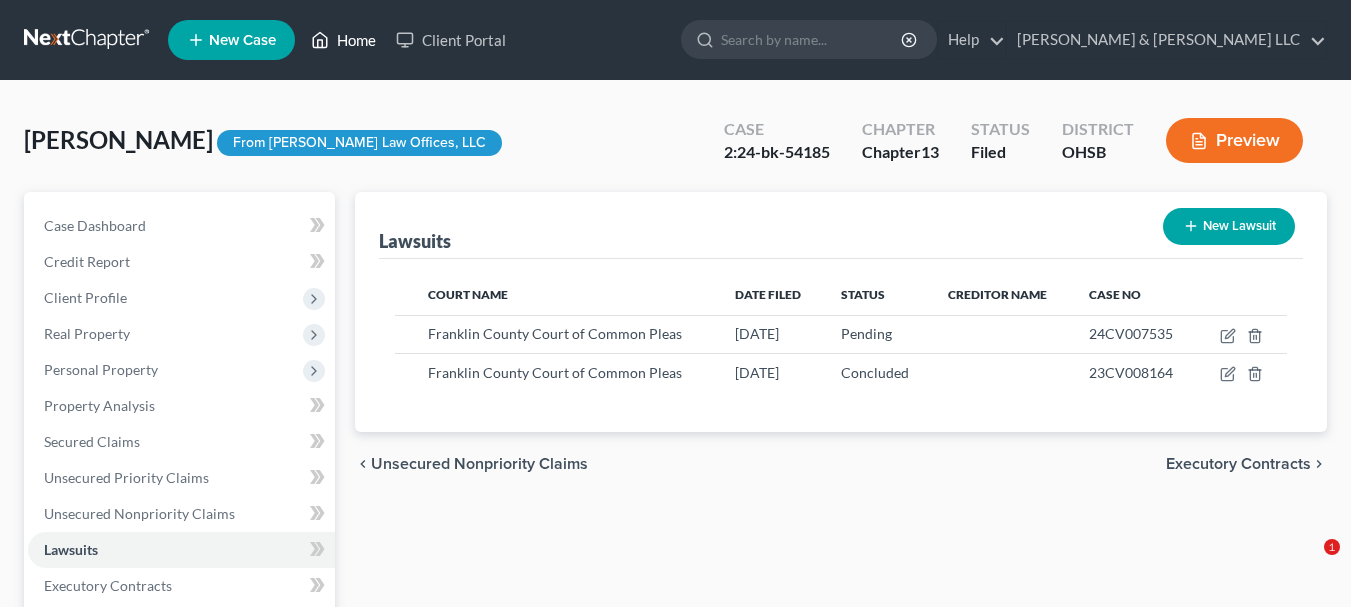 scroll, scrollTop: 0, scrollLeft: 0, axis: both 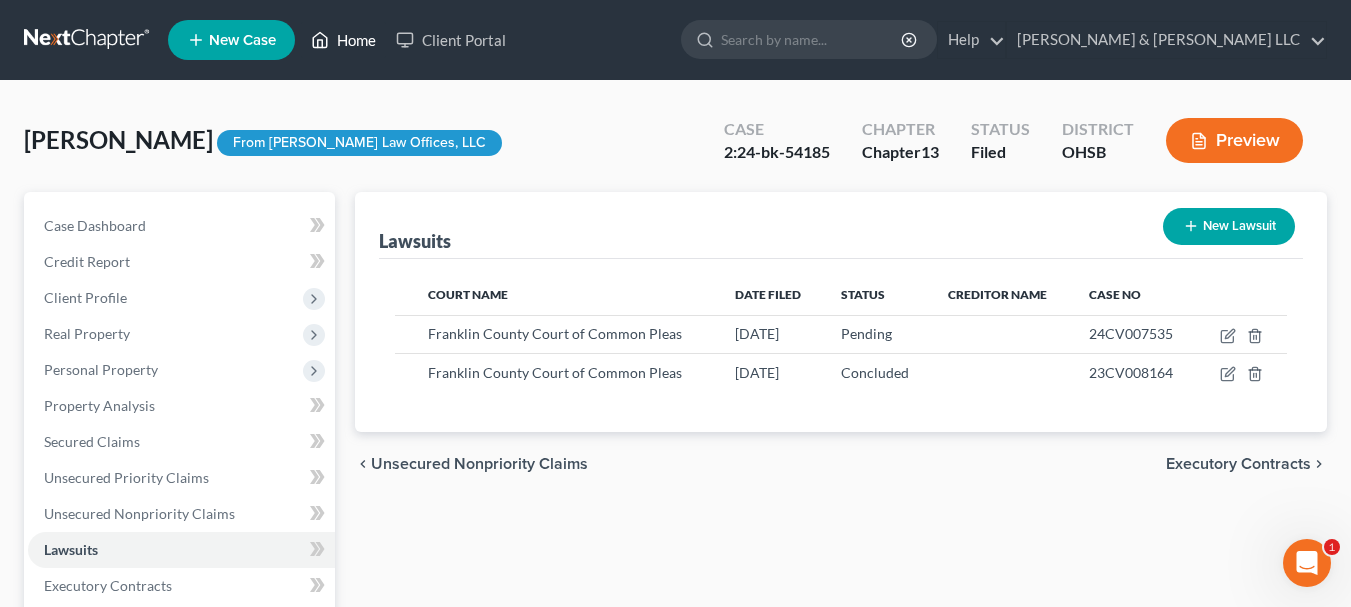 click on "Home" at bounding box center [343, 40] 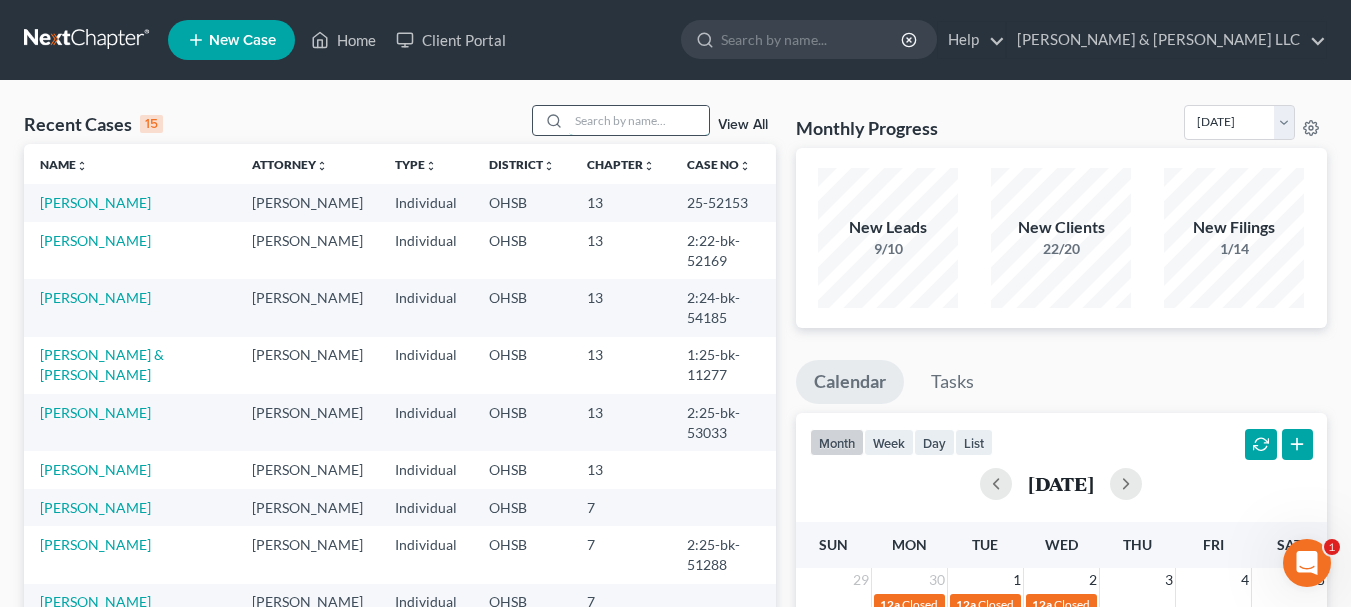click at bounding box center (639, 120) 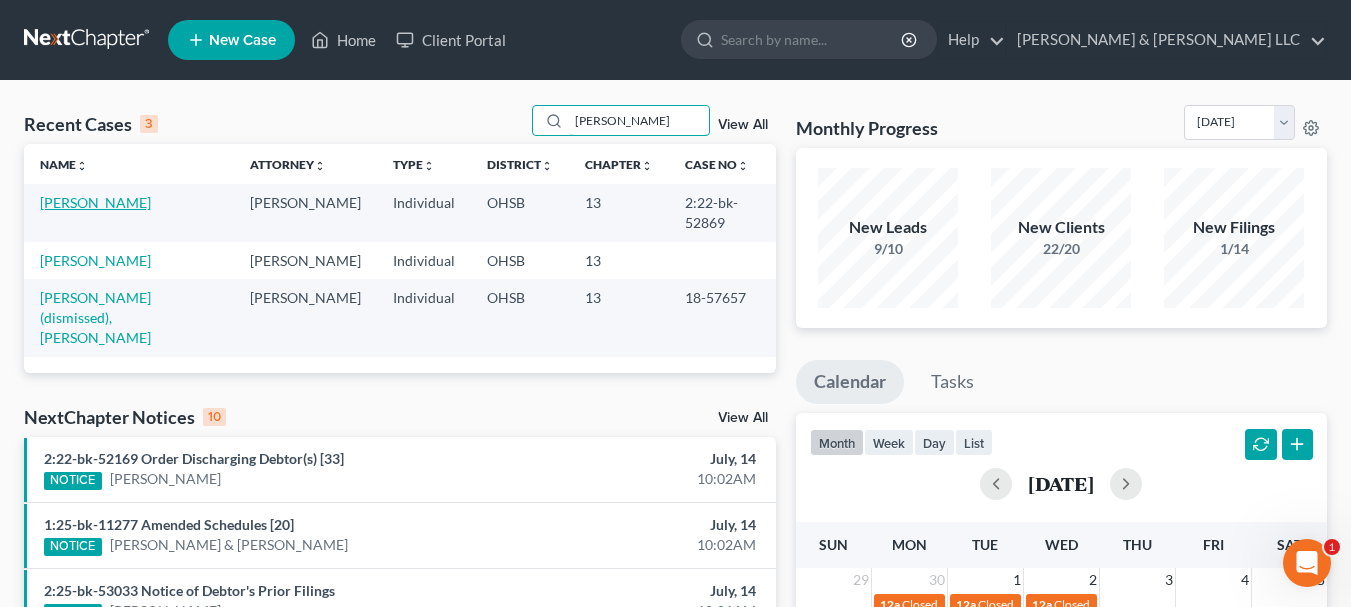 type on "harriel" 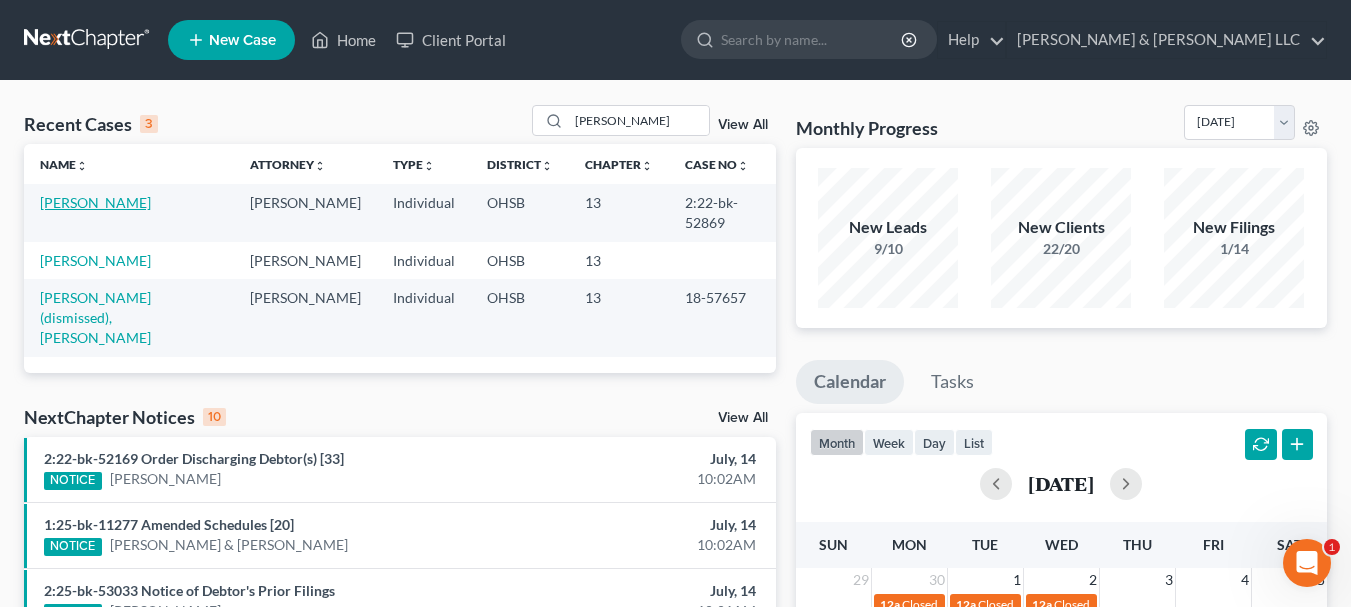 click on "Harriel, Joshua" at bounding box center [95, 202] 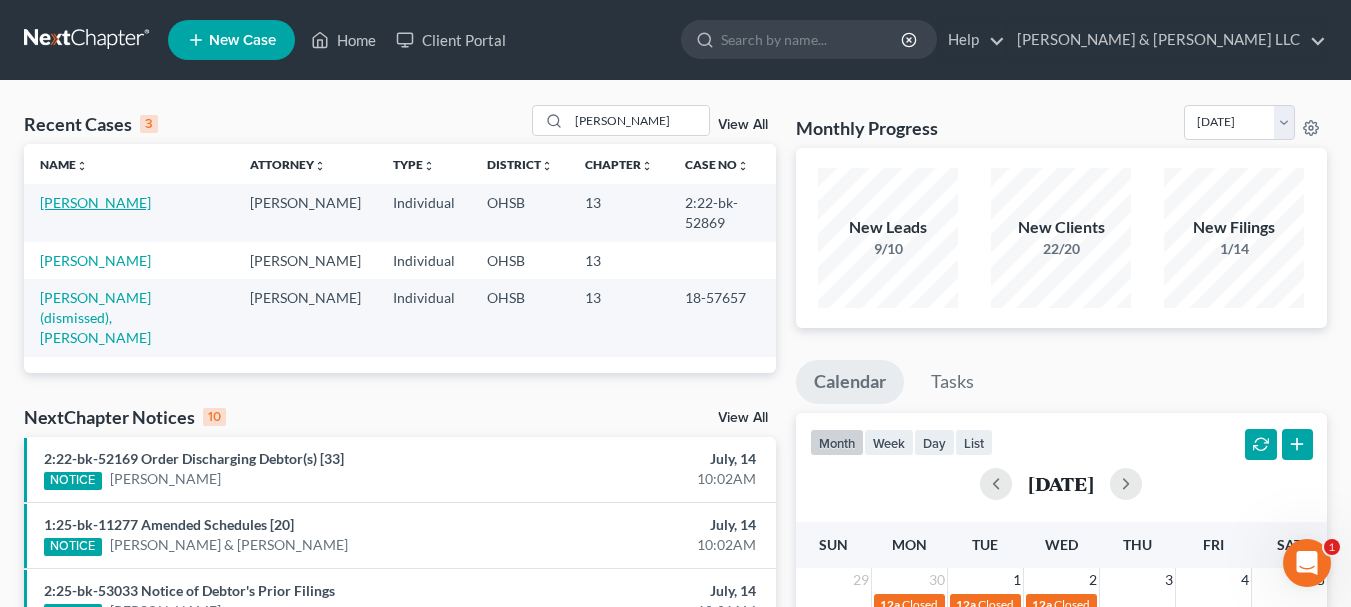 select on "3" 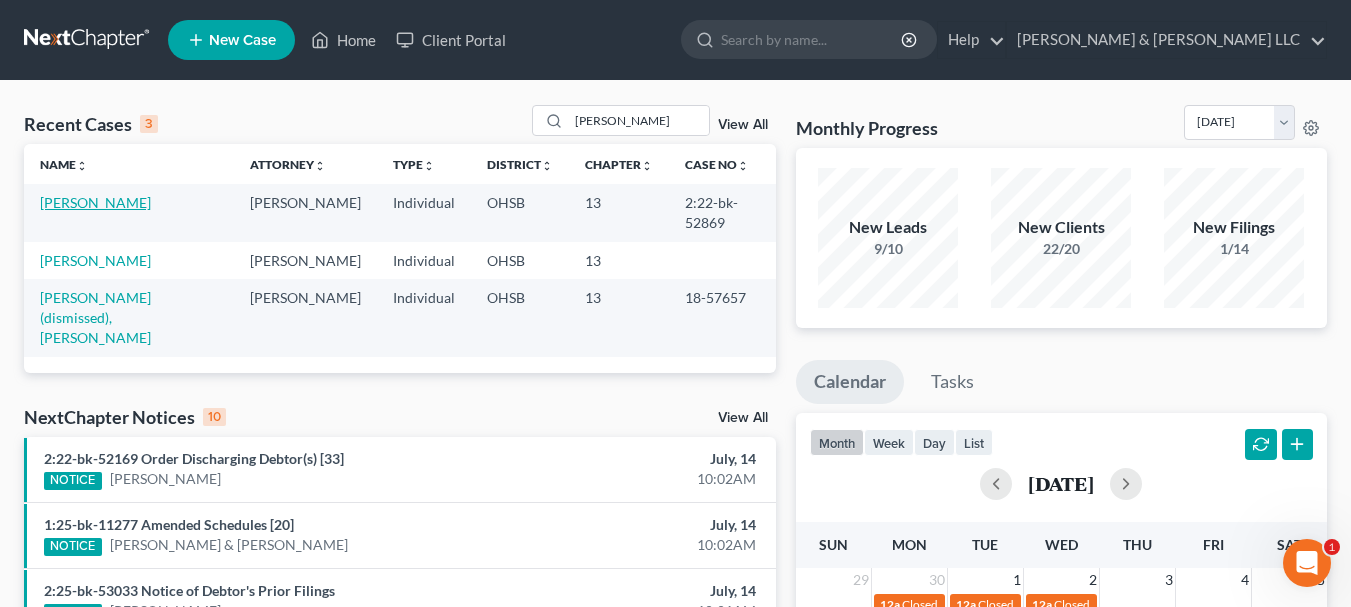 select on "1" 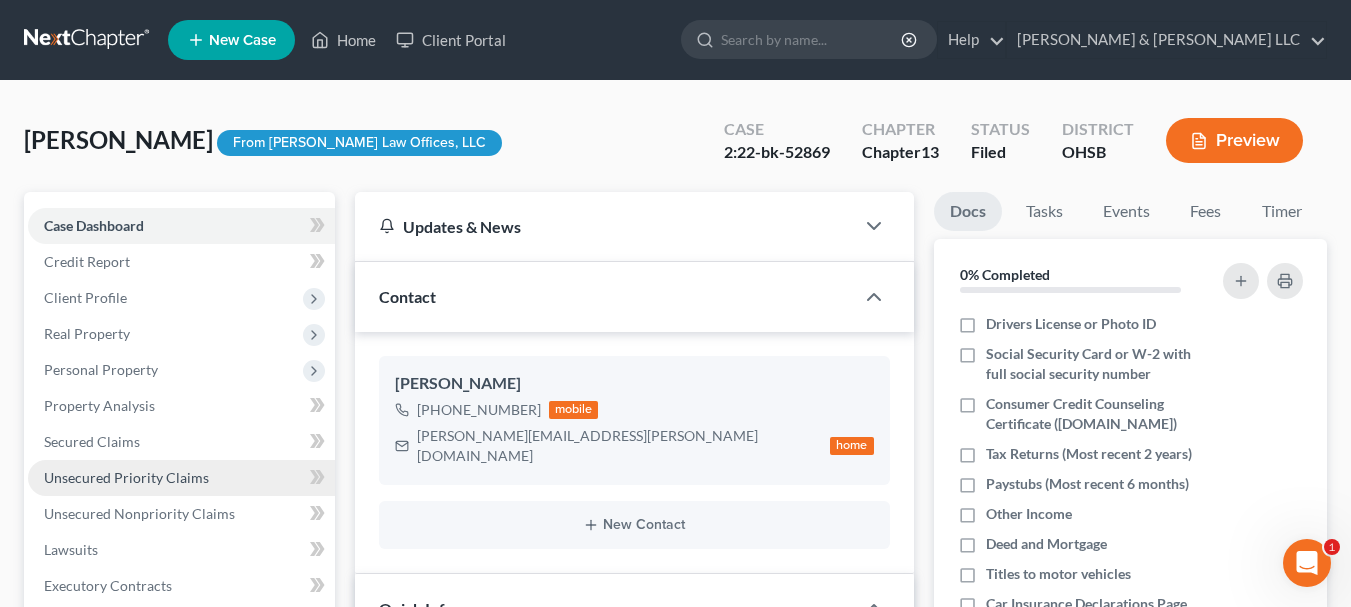 scroll, scrollTop: 200, scrollLeft: 0, axis: vertical 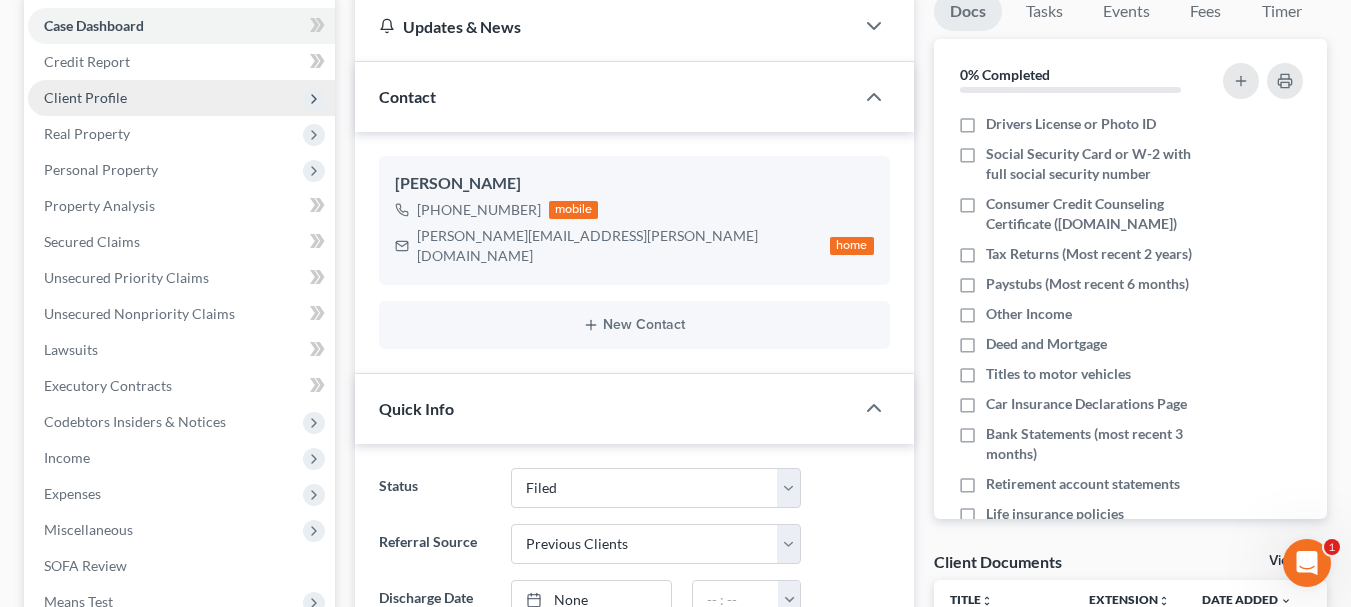 click on "Client Profile" at bounding box center (85, 97) 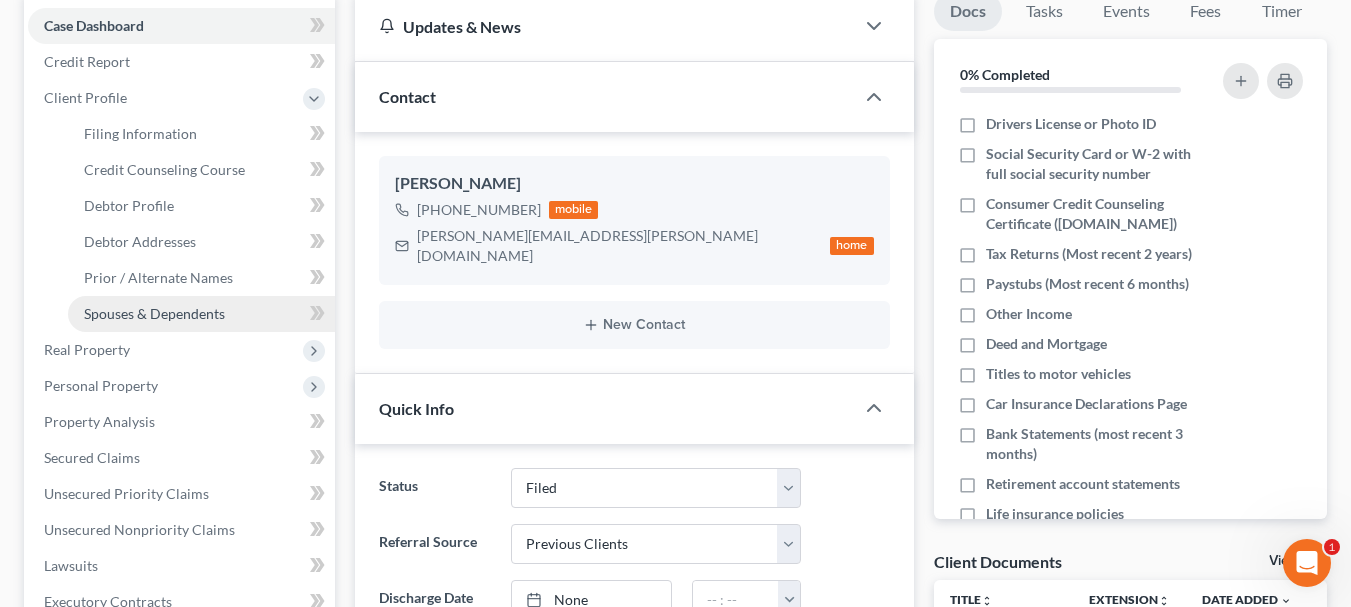 click on "Spouses & Dependents" at bounding box center [154, 313] 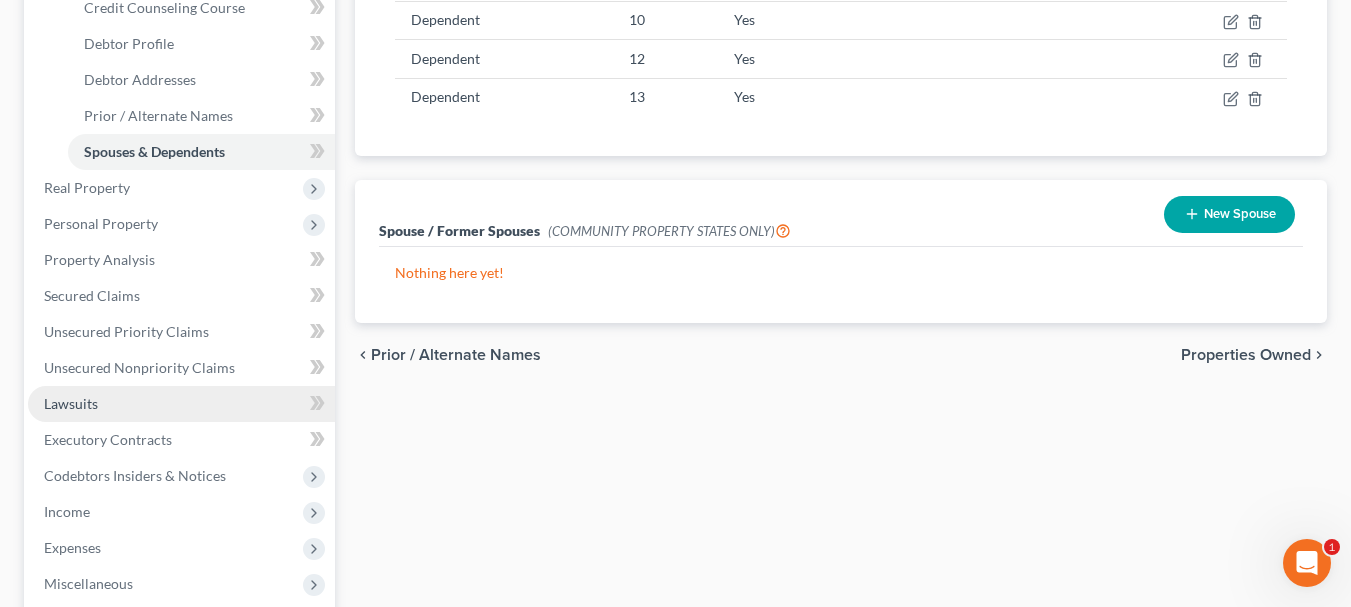 scroll, scrollTop: 400, scrollLeft: 0, axis: vertical 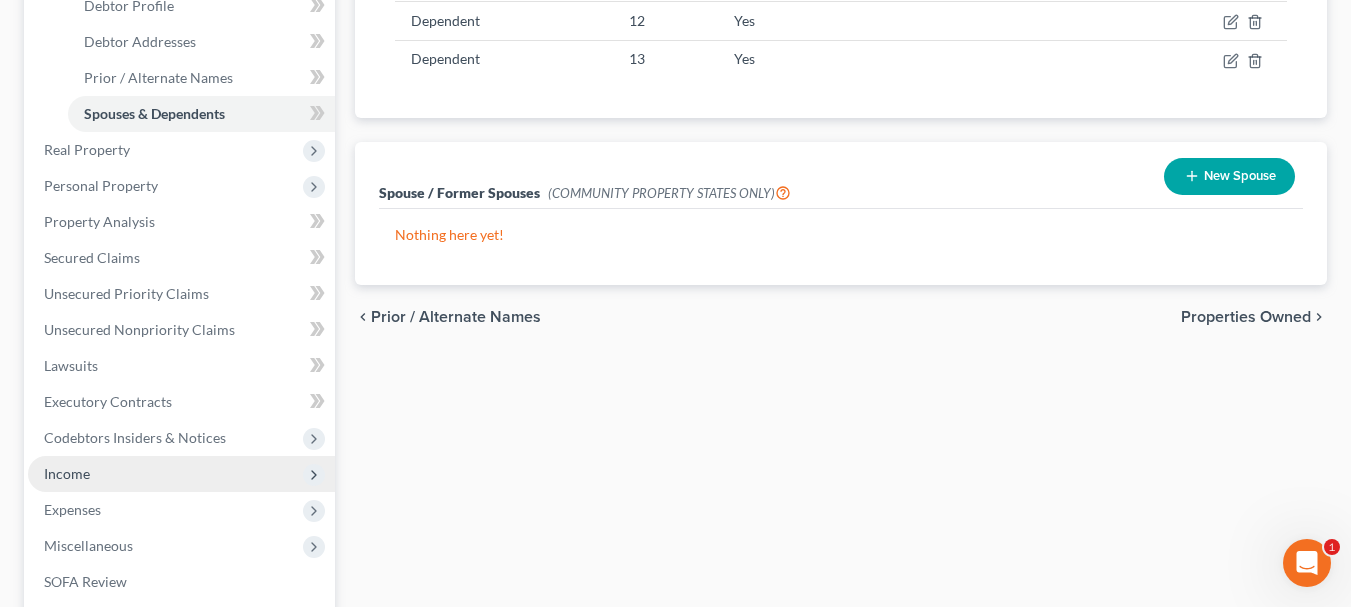click on "Income" at bounding box center [181, 474] 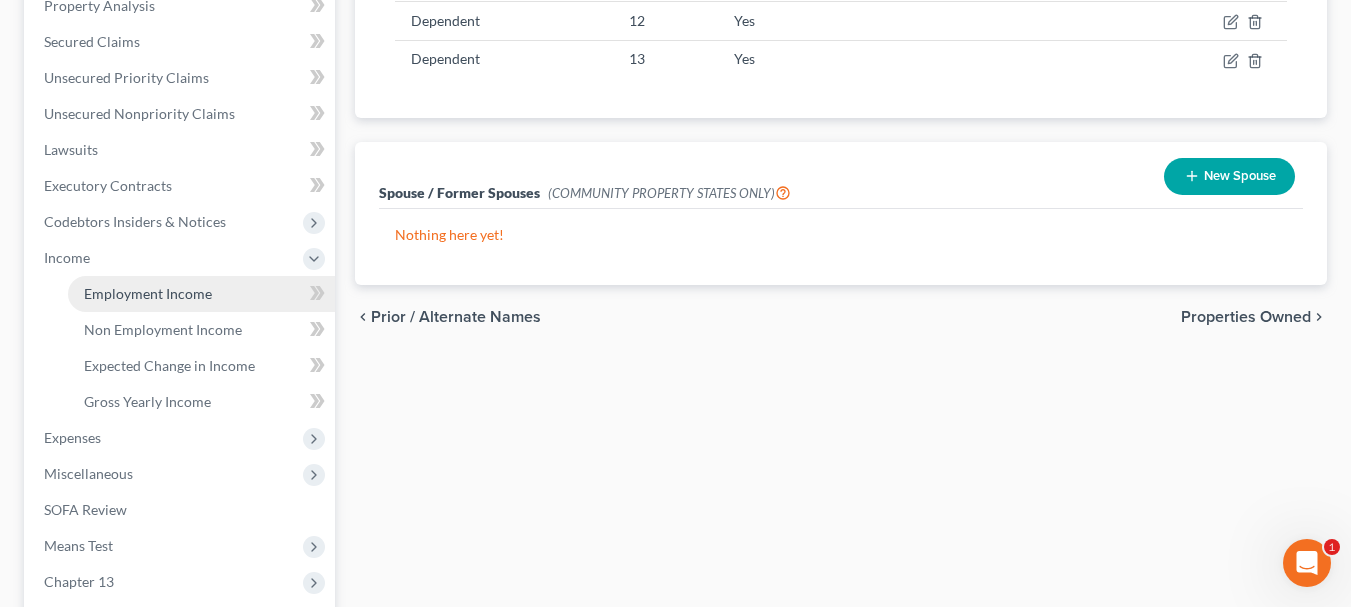 click on "Employment Income" at bounding box center [148, 293] 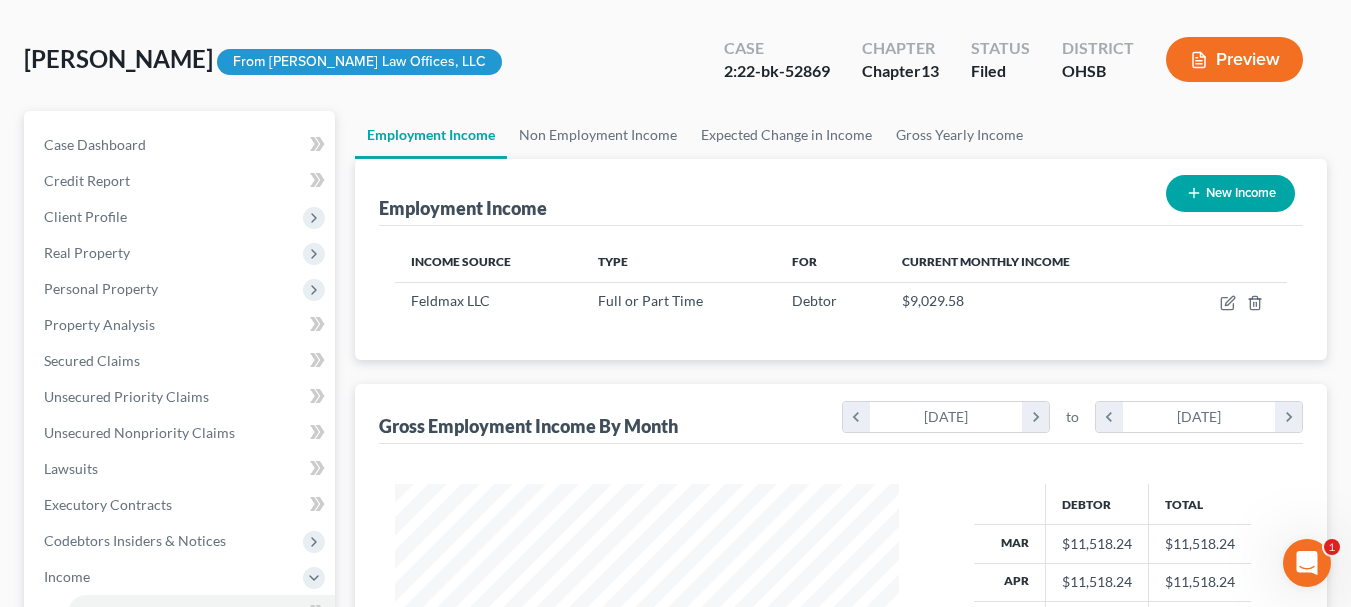scroll, scrollTop: 0, scrollLeft: 0, axis: both 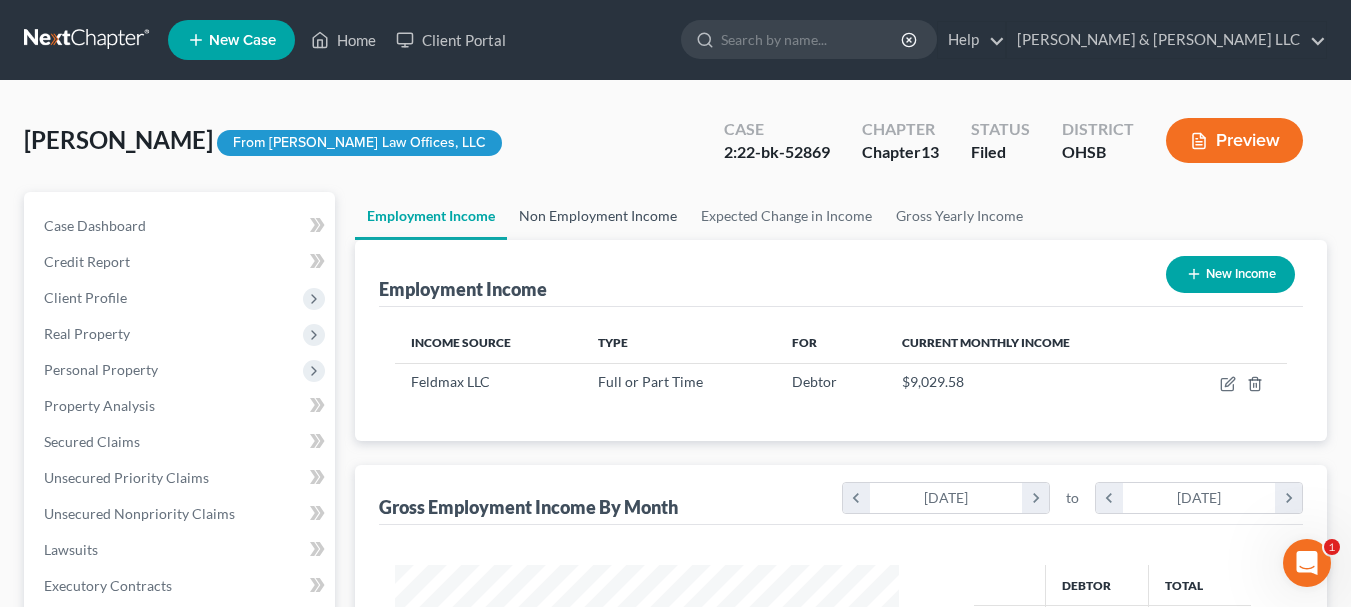 click on "Non Employment Income" at bounding box center (598, 216) 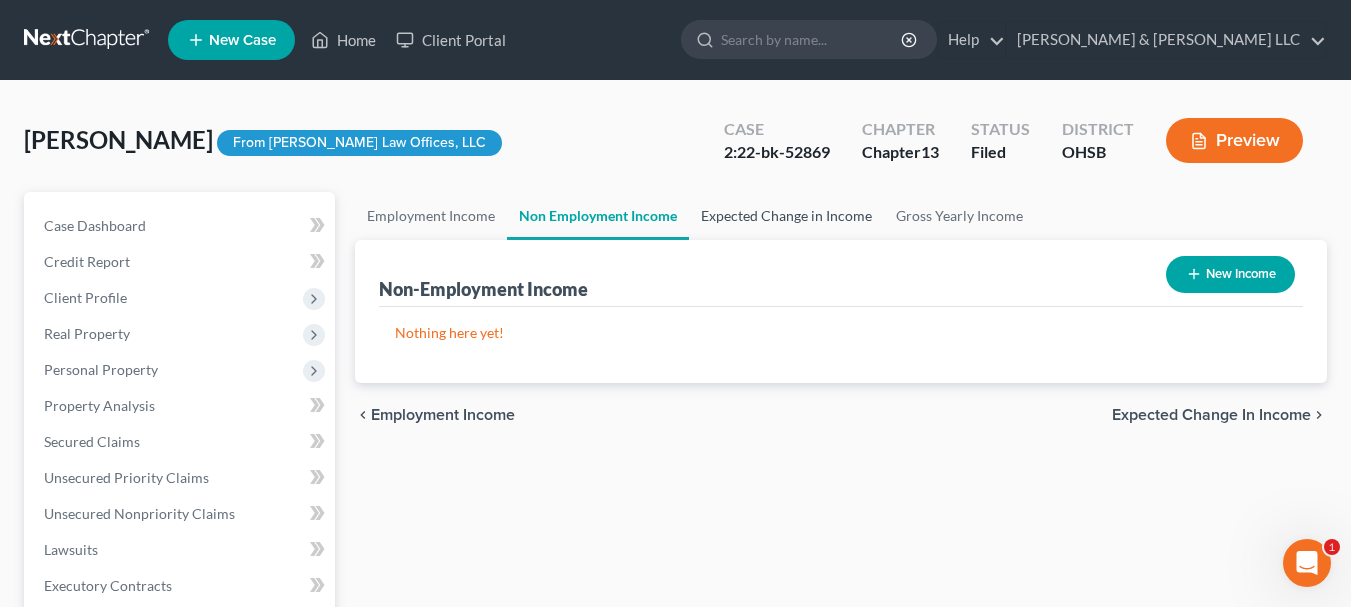 click on "Expected Change in Income" at bounding box center (786, 216) 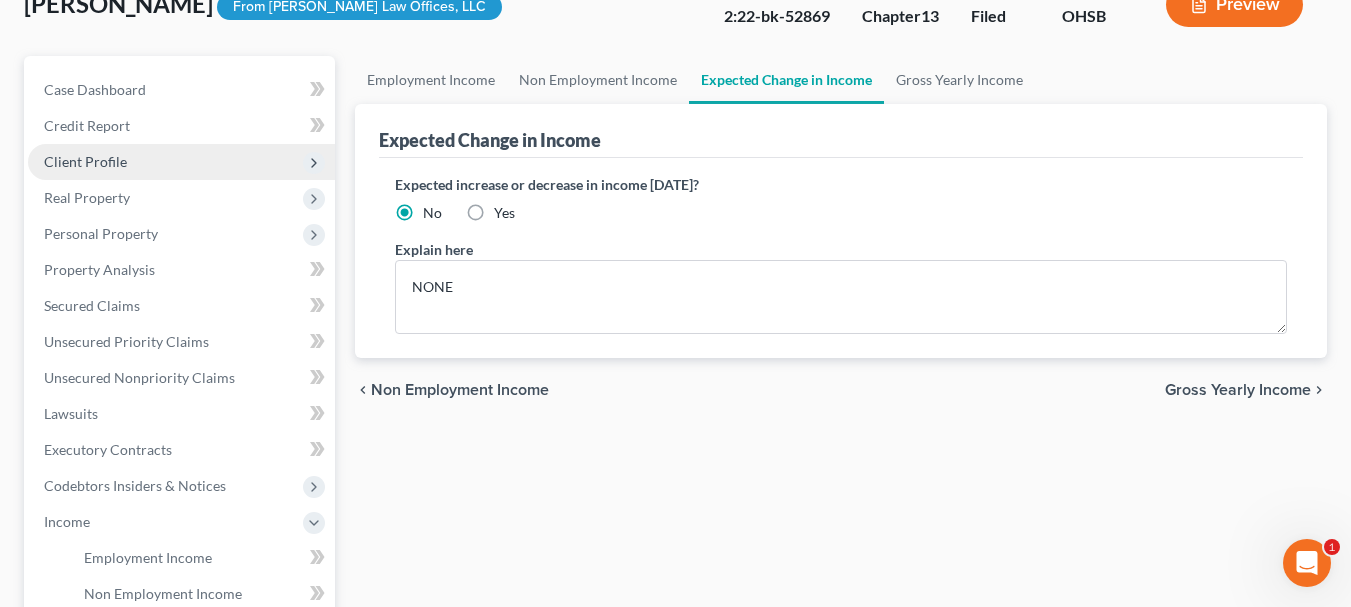 scroll, scrollTop: 200, scrollLeft: 0, axis: vertical 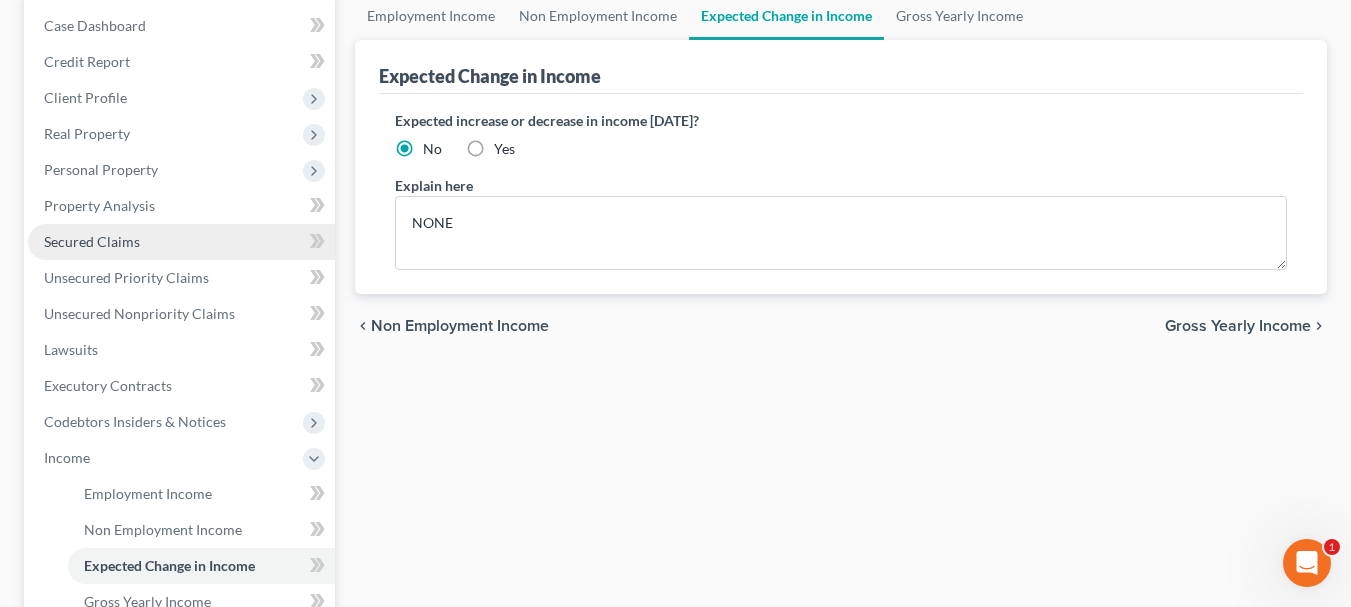 click on "Secured Claims" at bounding box center [181, 242] 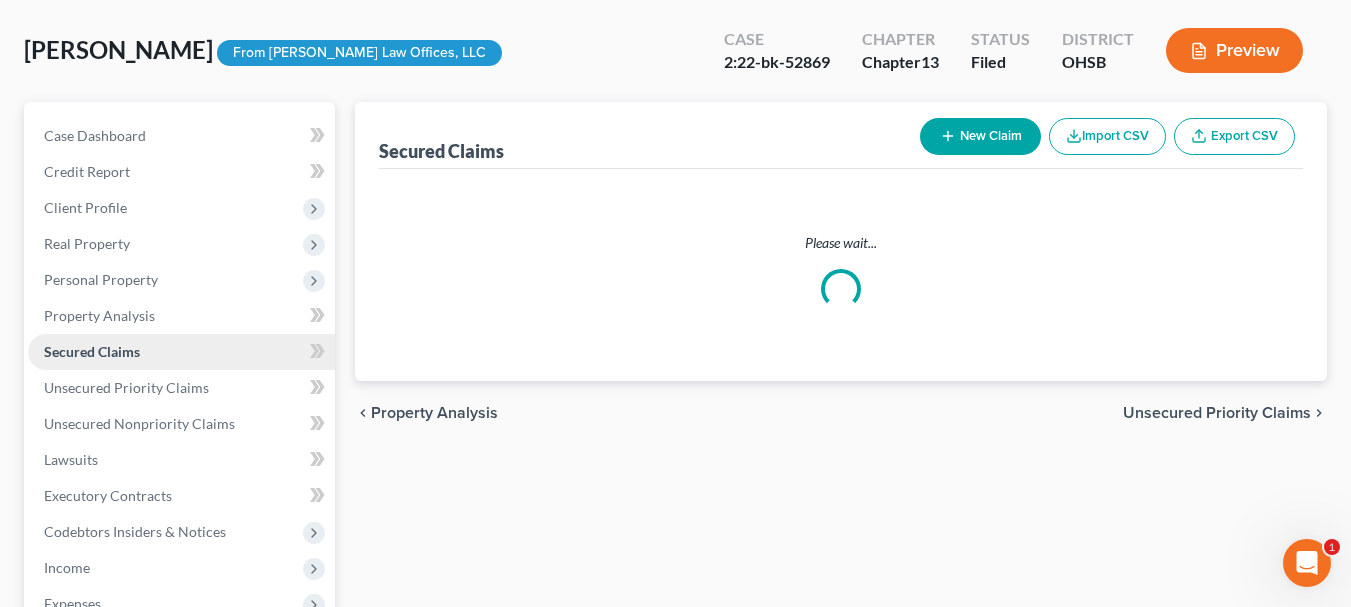 scroll, scrollTop: 0, scrollLeft: 0, axis: both 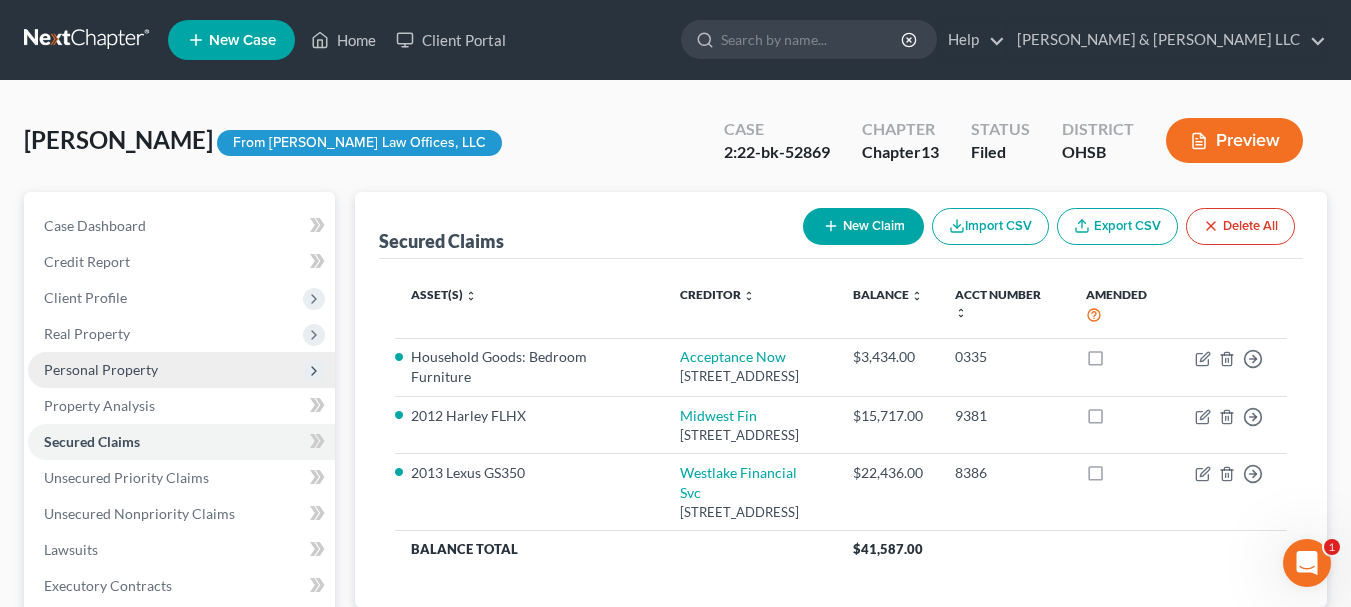 click on "Personal Property" at bounding box center (101, 369) 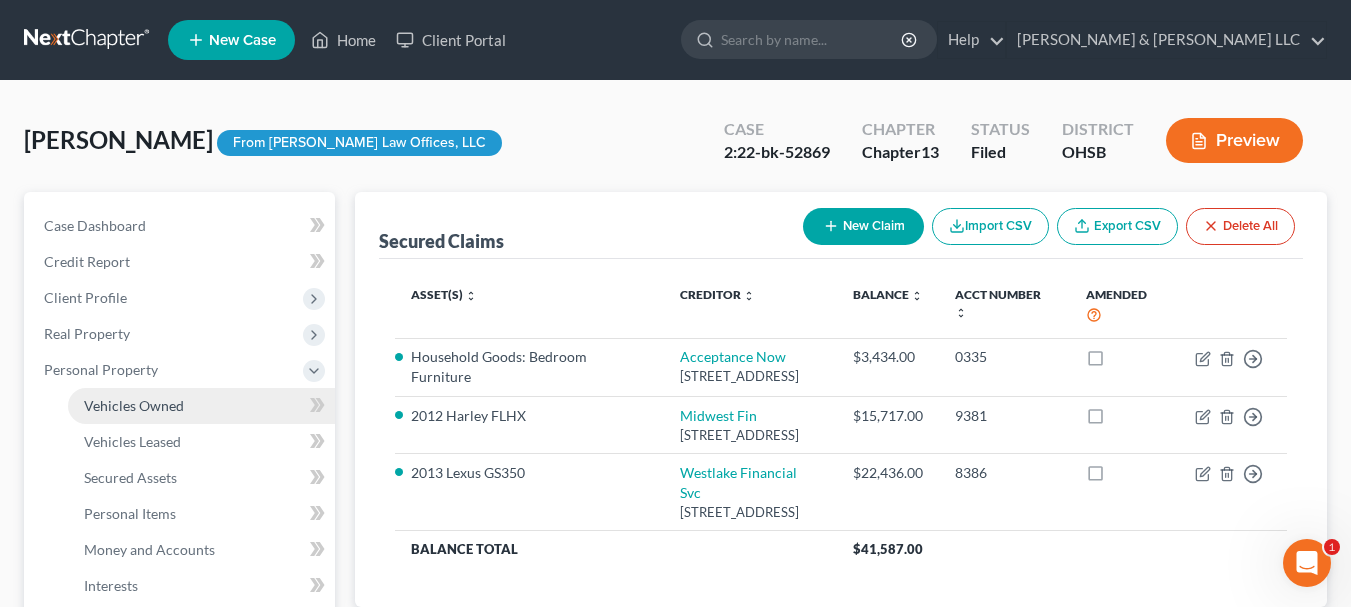 click on "Vehicles Owned" at bounding box center [134, 405] 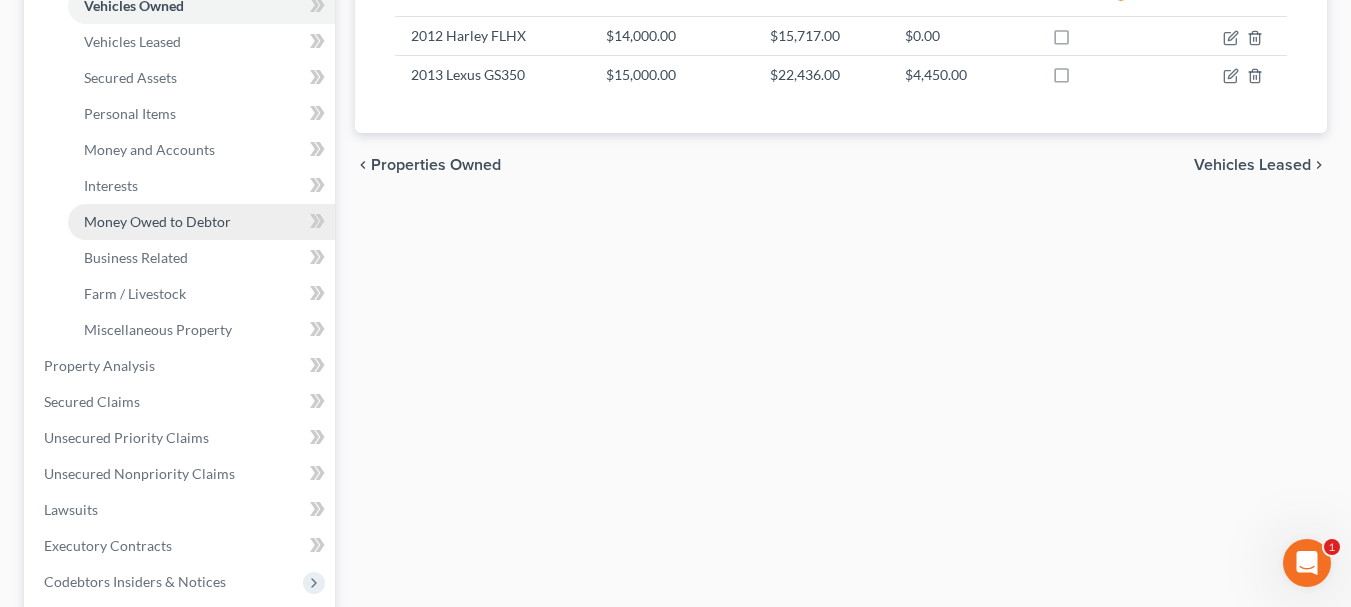 scroll, scrollTop: 500, scrollLeft: 0, axis: vertical 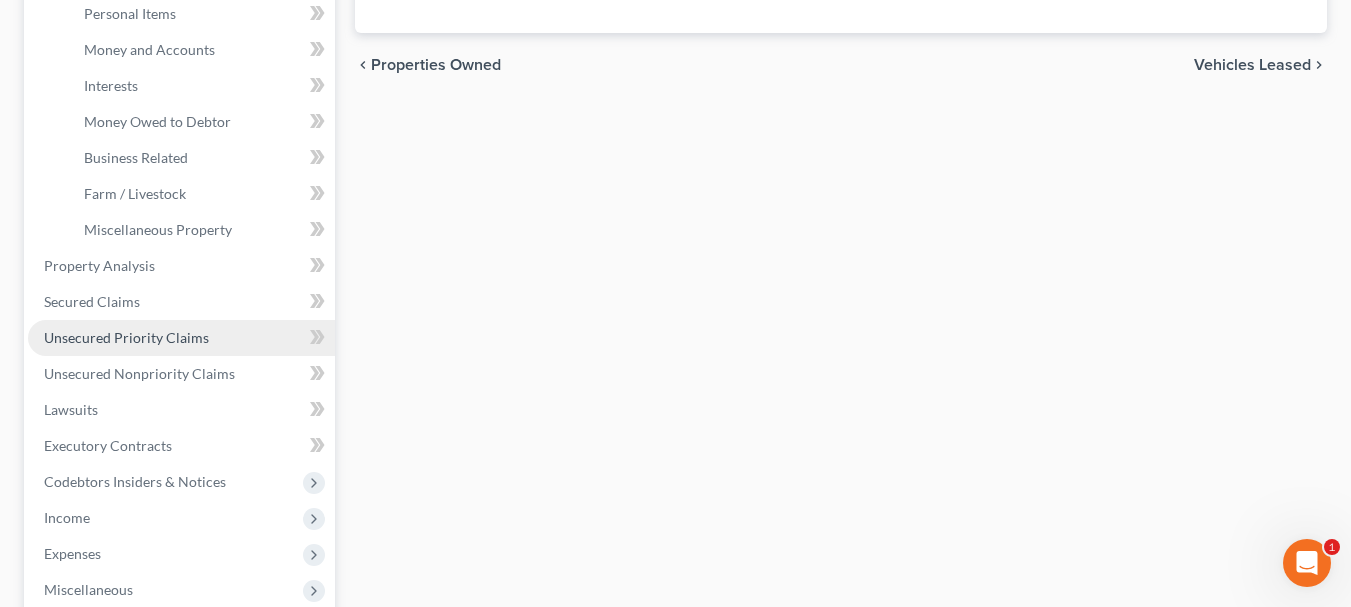 click on "Unsecured Priority Claims" at bounding box center [126, 337] 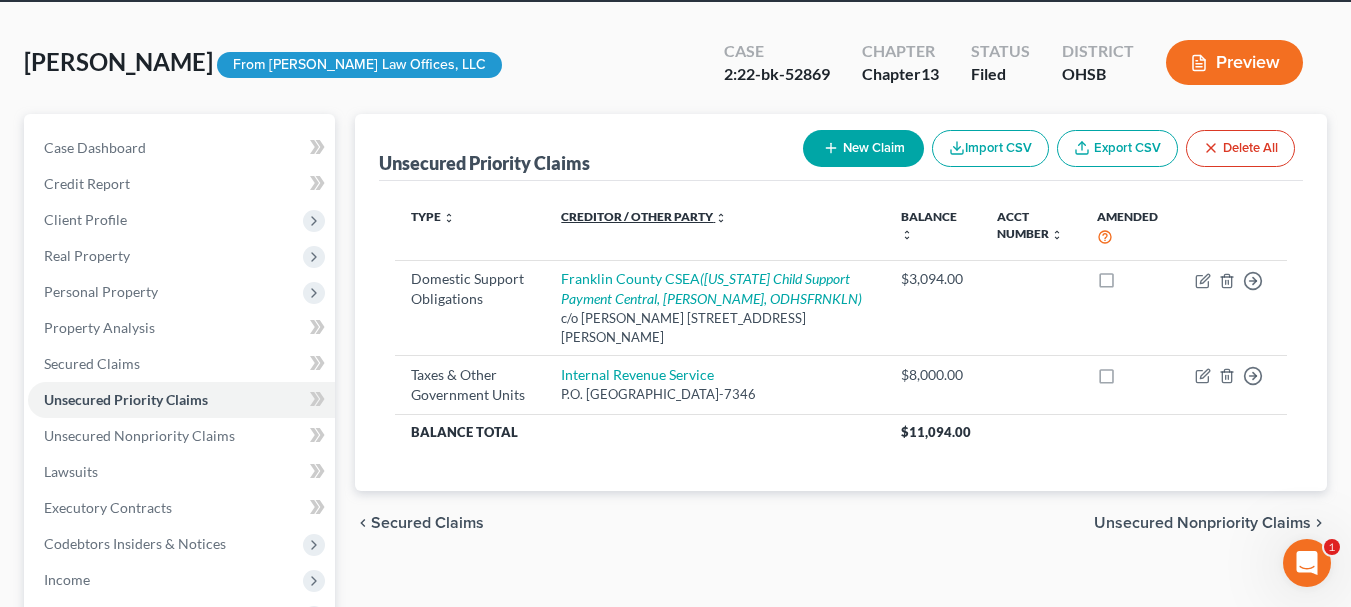 scroll, scrollTop: 100, scrollLeft: 0, axis: vertical 